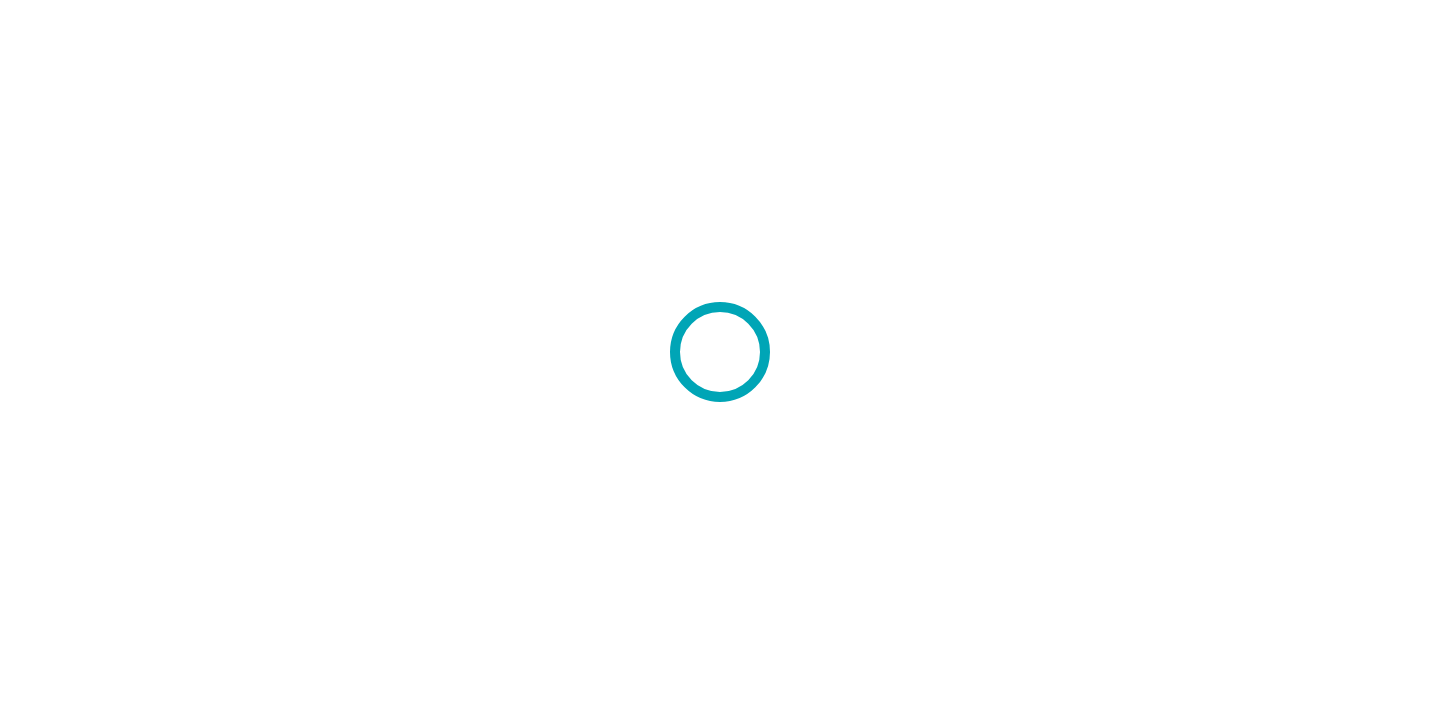 scroll, scrollTop: 0, scrollLeft: 0, axis: both 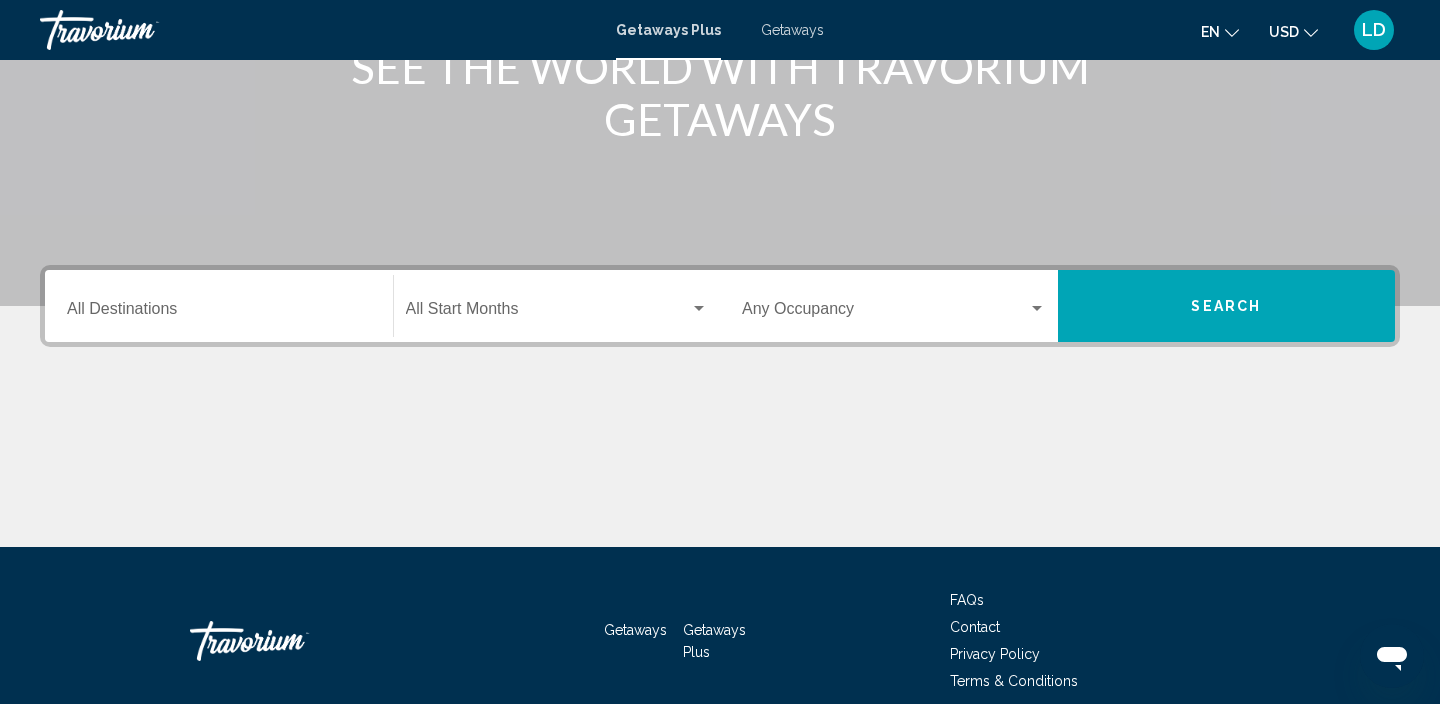 click on "Destination All Destinations" at bounding box center [219, 313] 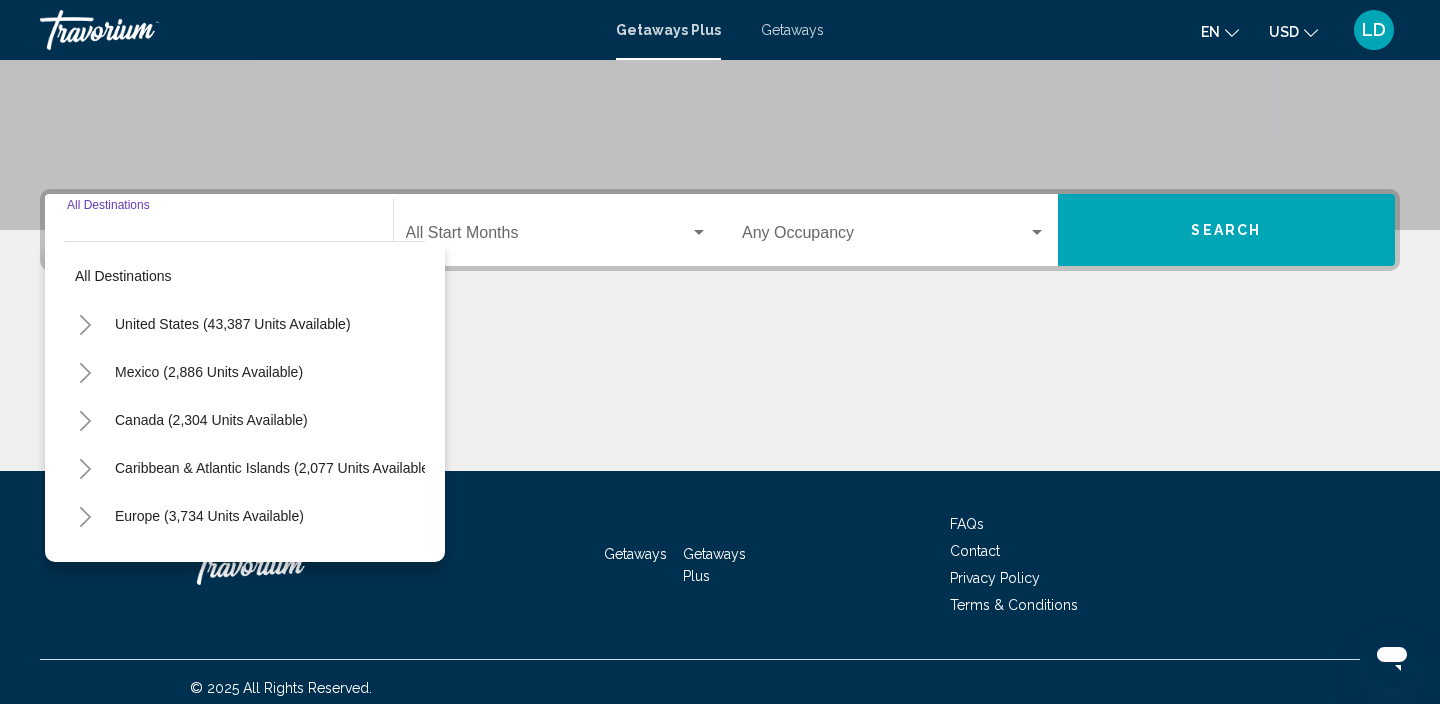 scroll, scrollTop: 382, scrollLeft: 0, axis: vertical 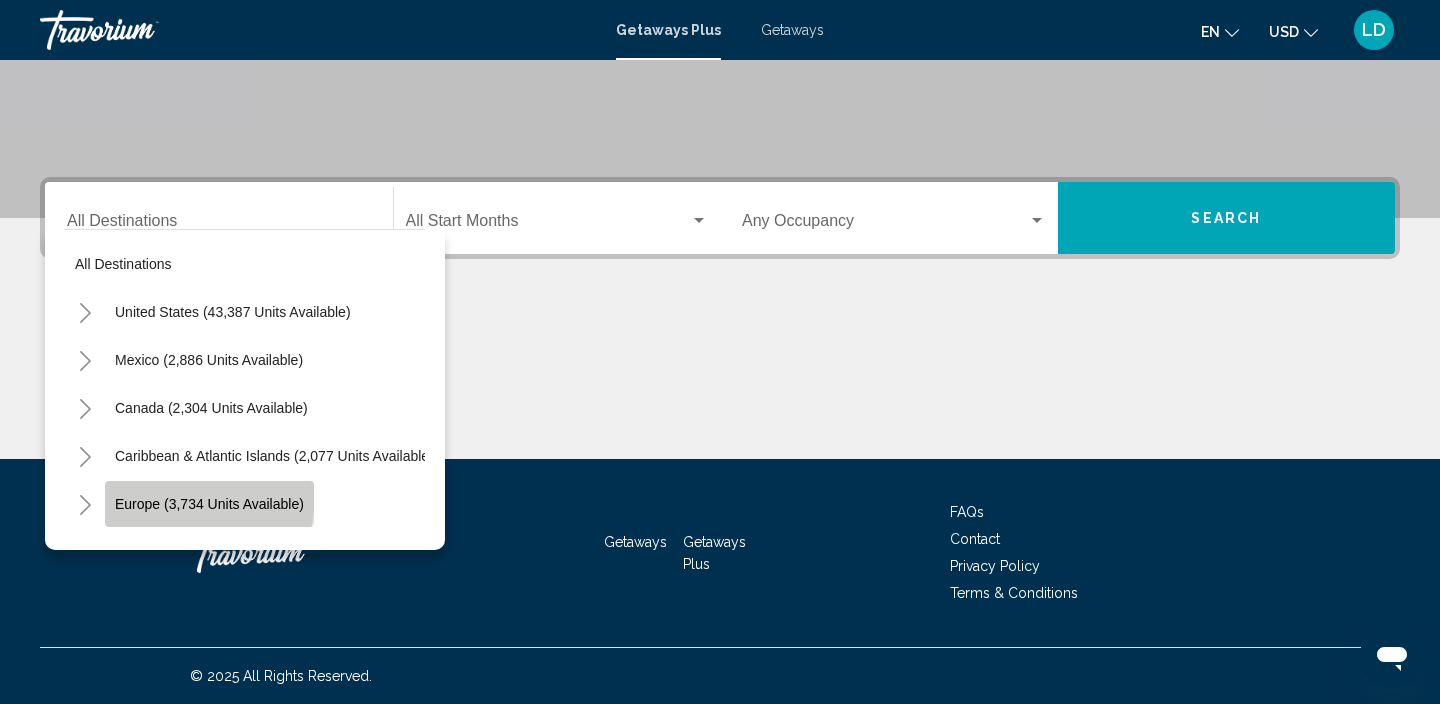 click on "Europe (3,734 units available)" 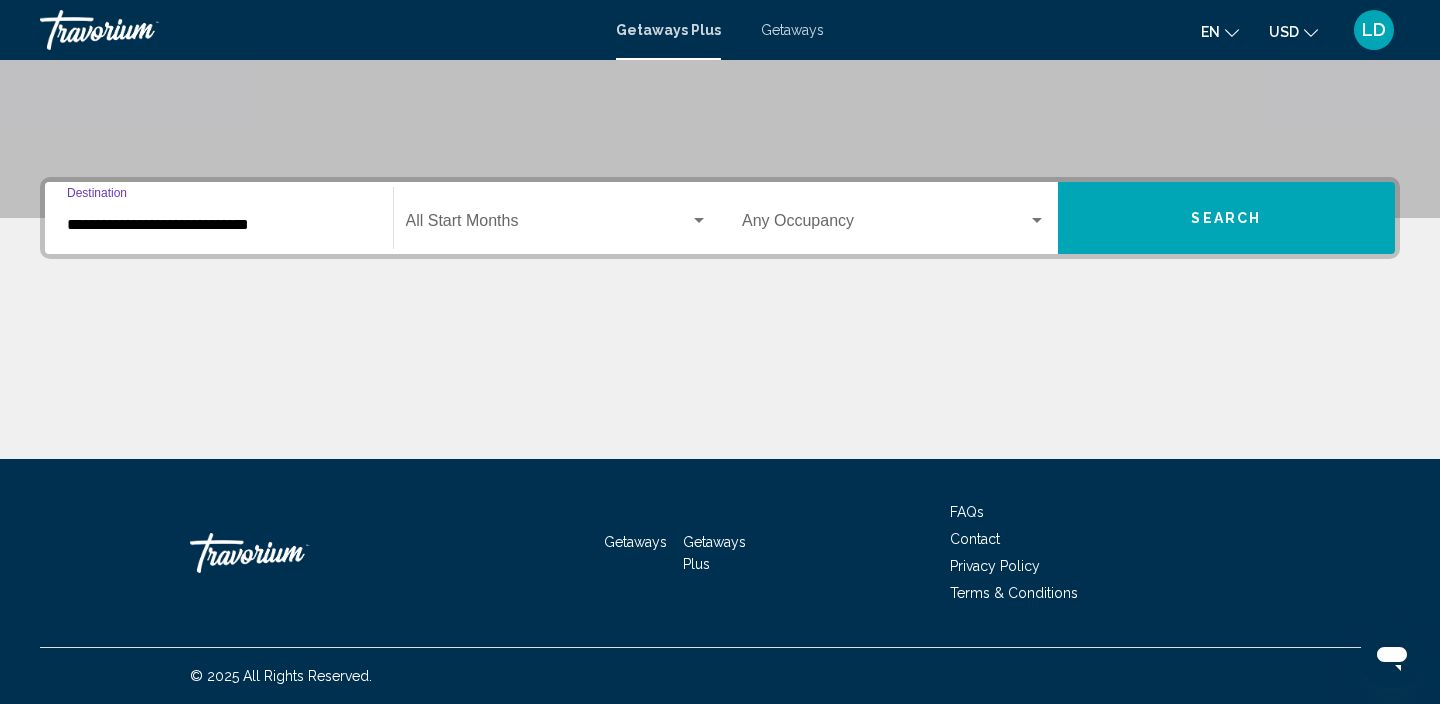 click at bounding box center [699, 220] 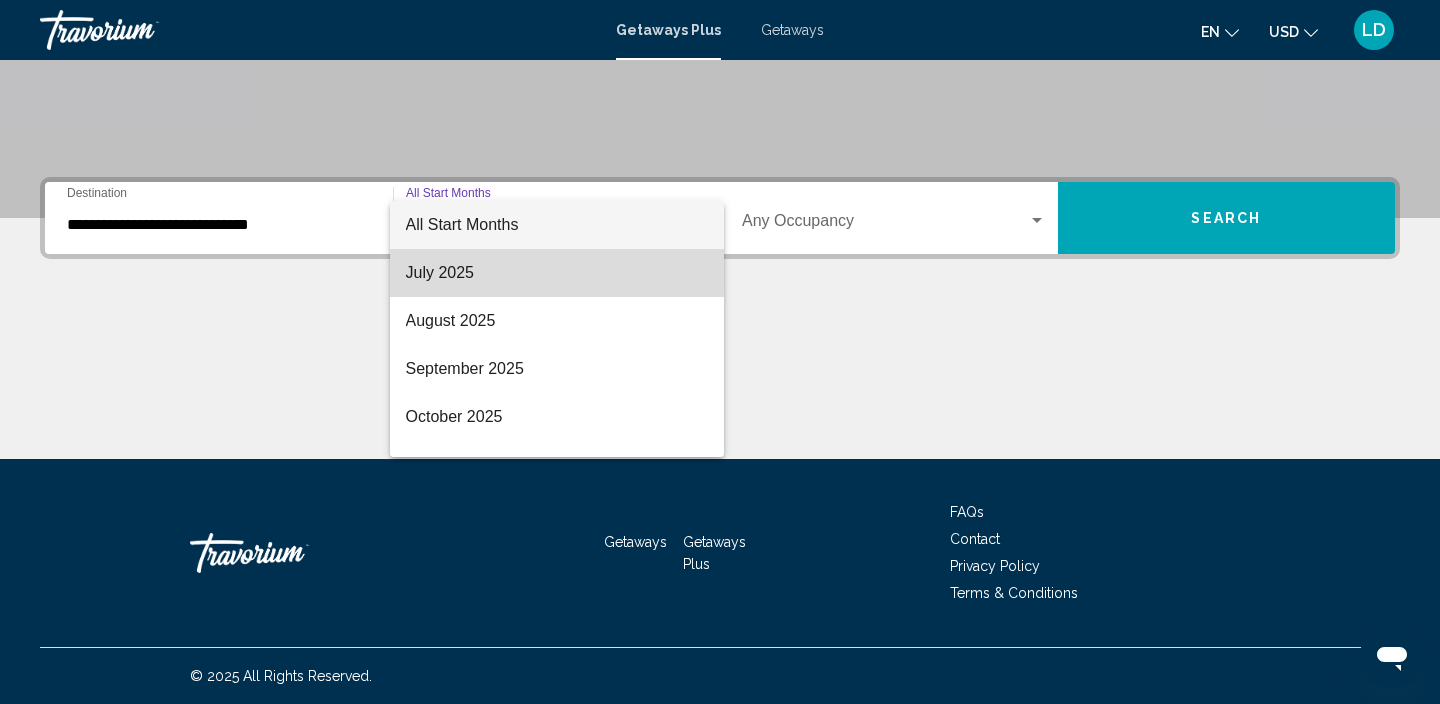 click on "July 2025" at bounding box center (557, 273) 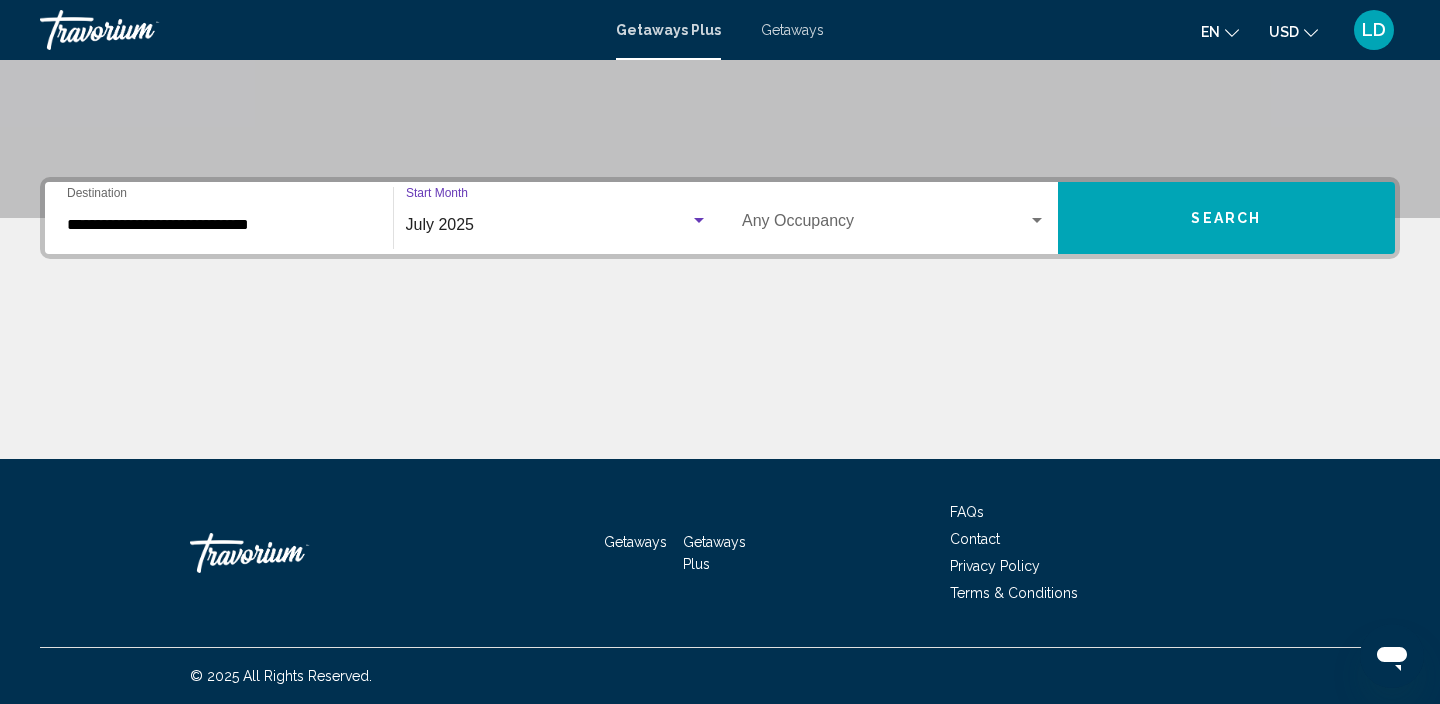 click at bounding box center [1037, 220] 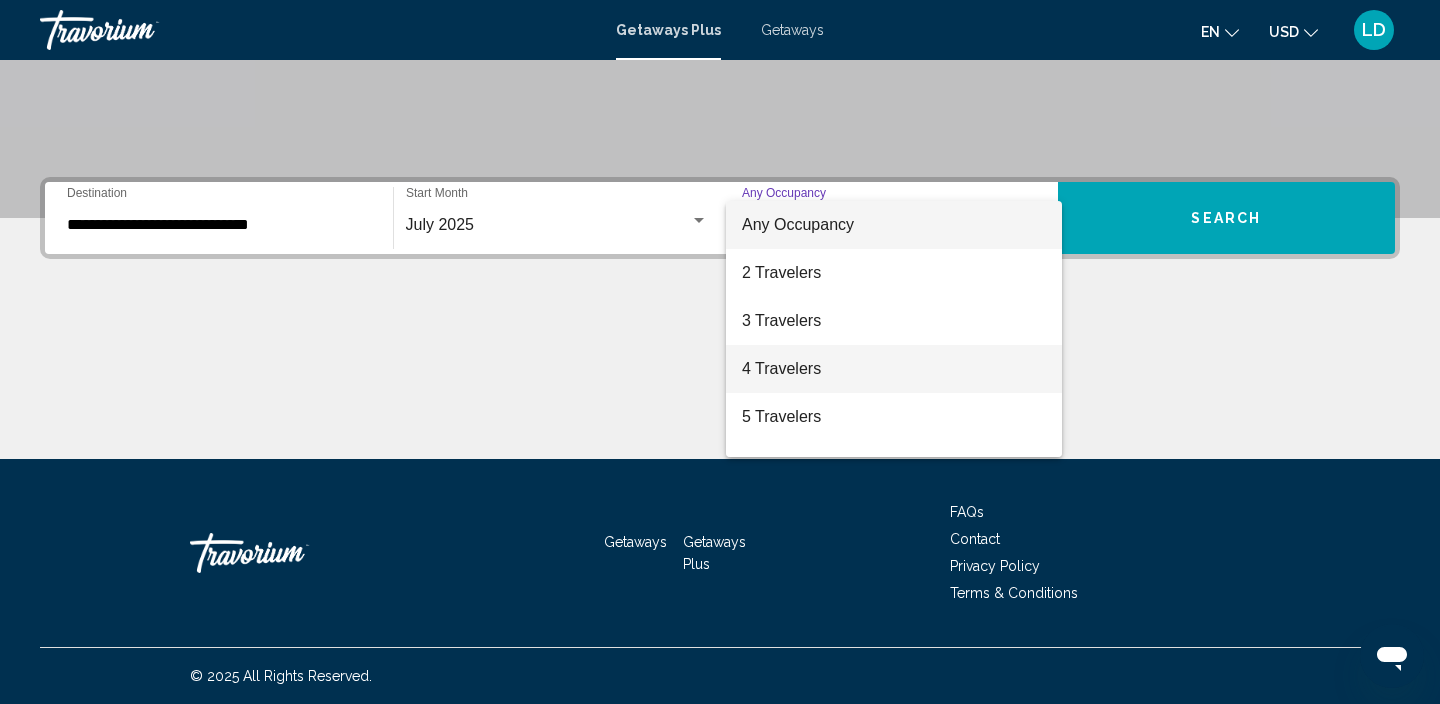 click on "4 Travelers" at bounding box center (894, 369) 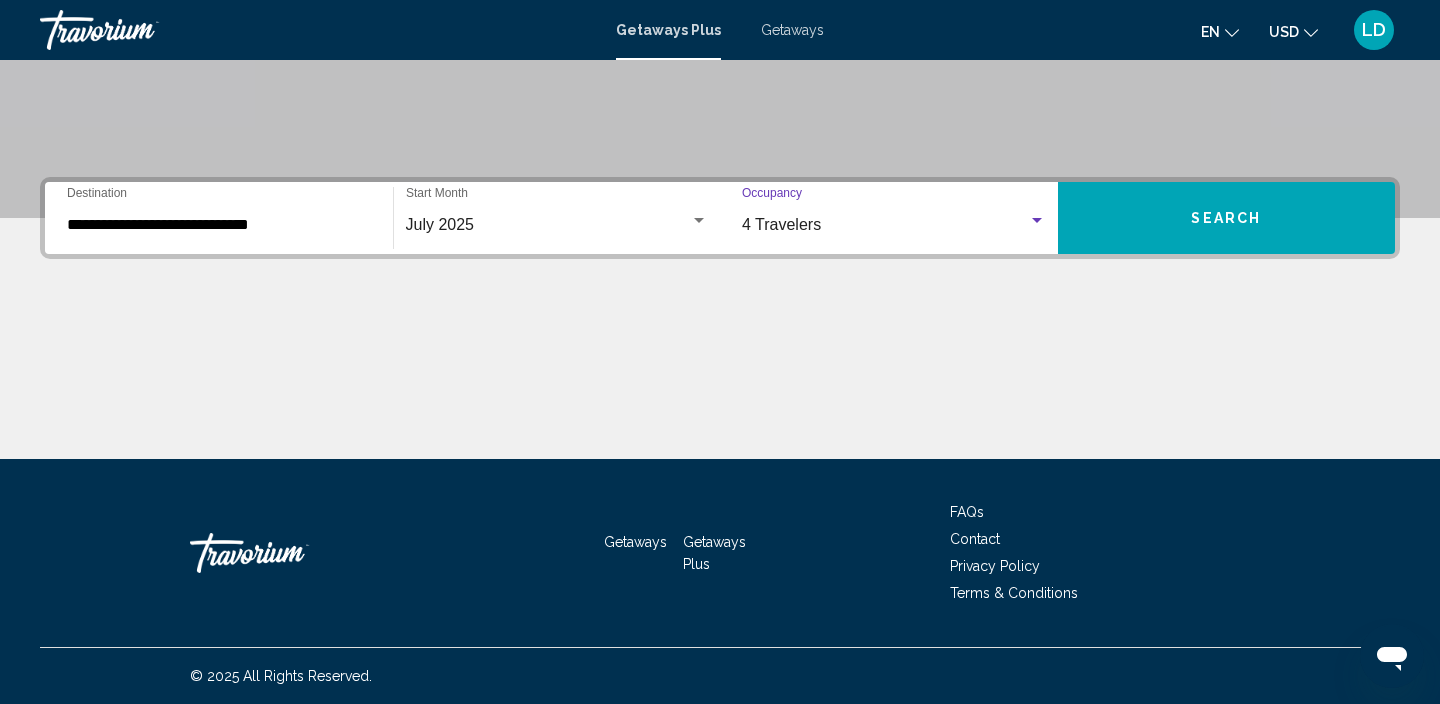 click on "Search" at bounding box center (1226, 219) 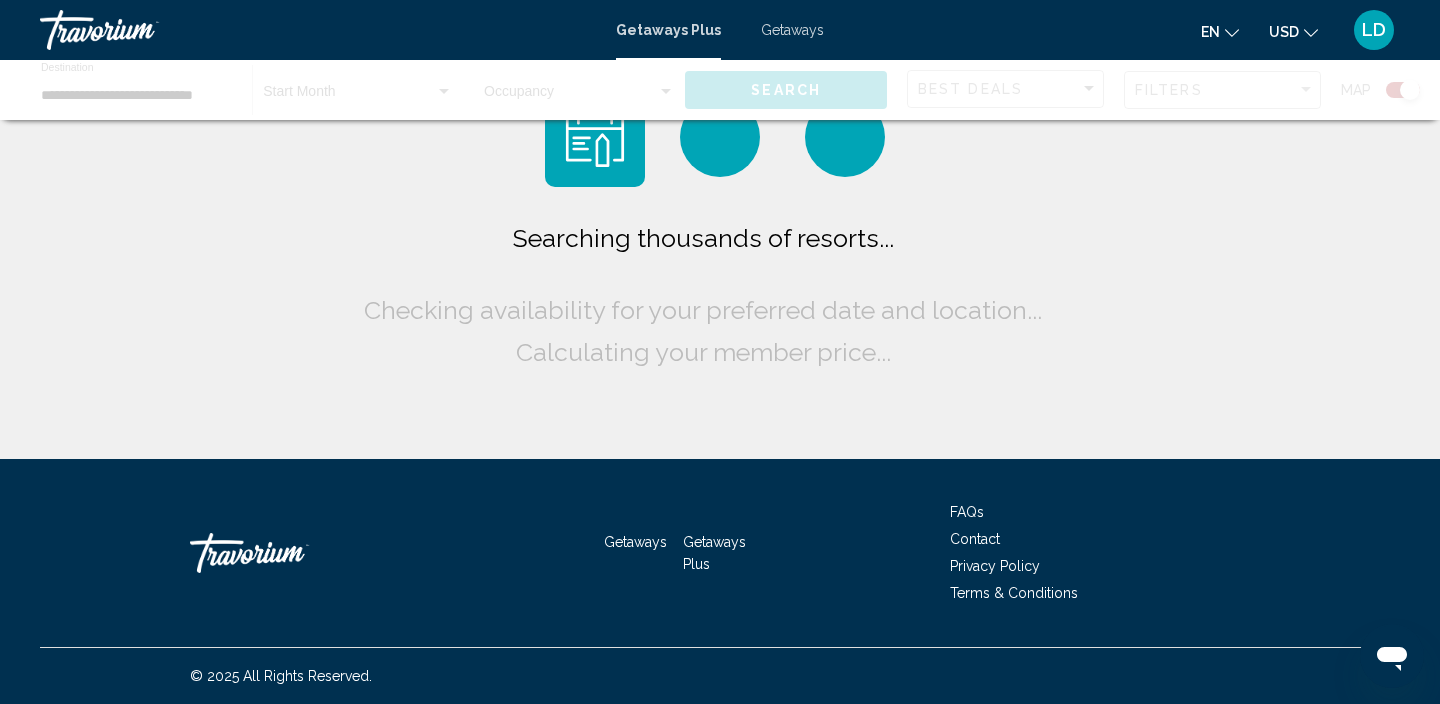 scroll, scrollTop: 0, scrollLeft: 0, axis: both 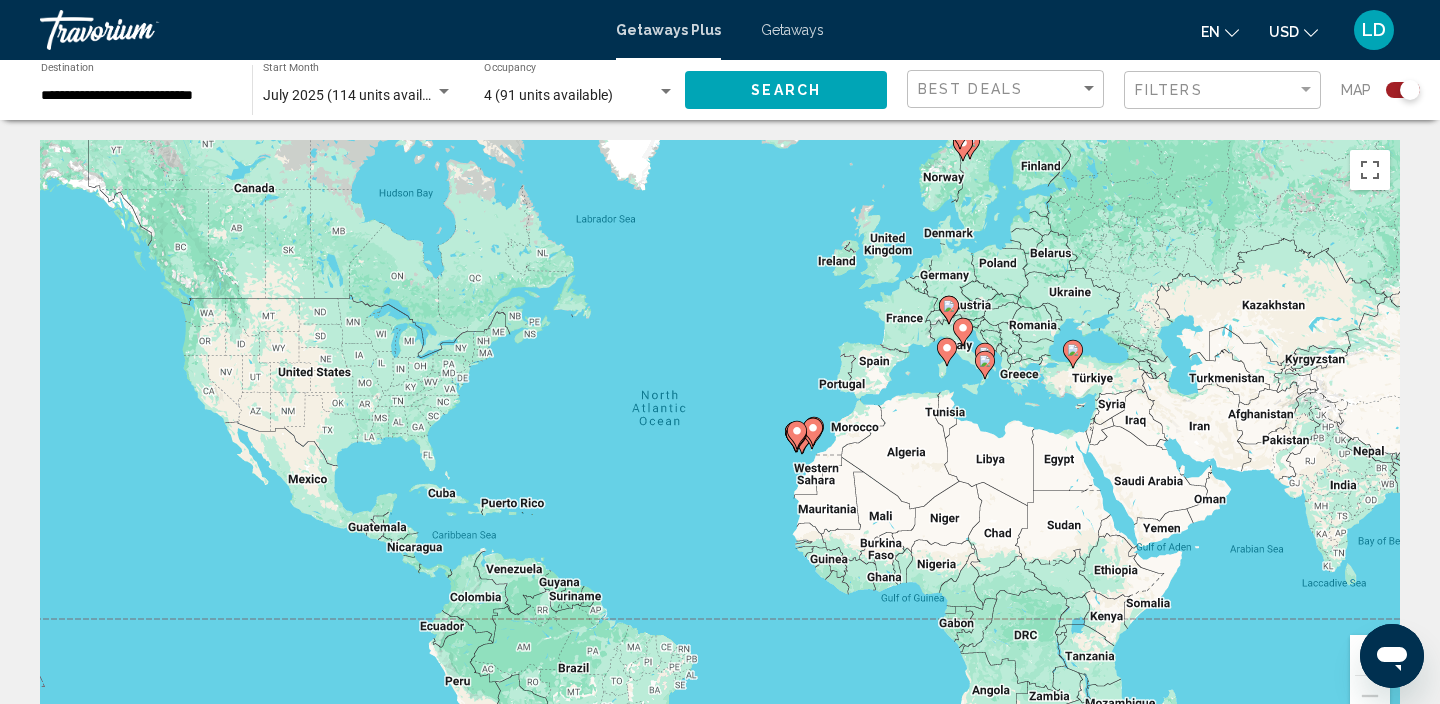 click on "To activate drag with keyboard, press Alt + Enter. Once in keyboard drag state, use the arrow keys to move the marker. To complete the drag, press the Enter key. To cancel, press Escape." at bounding box center [720, 440] 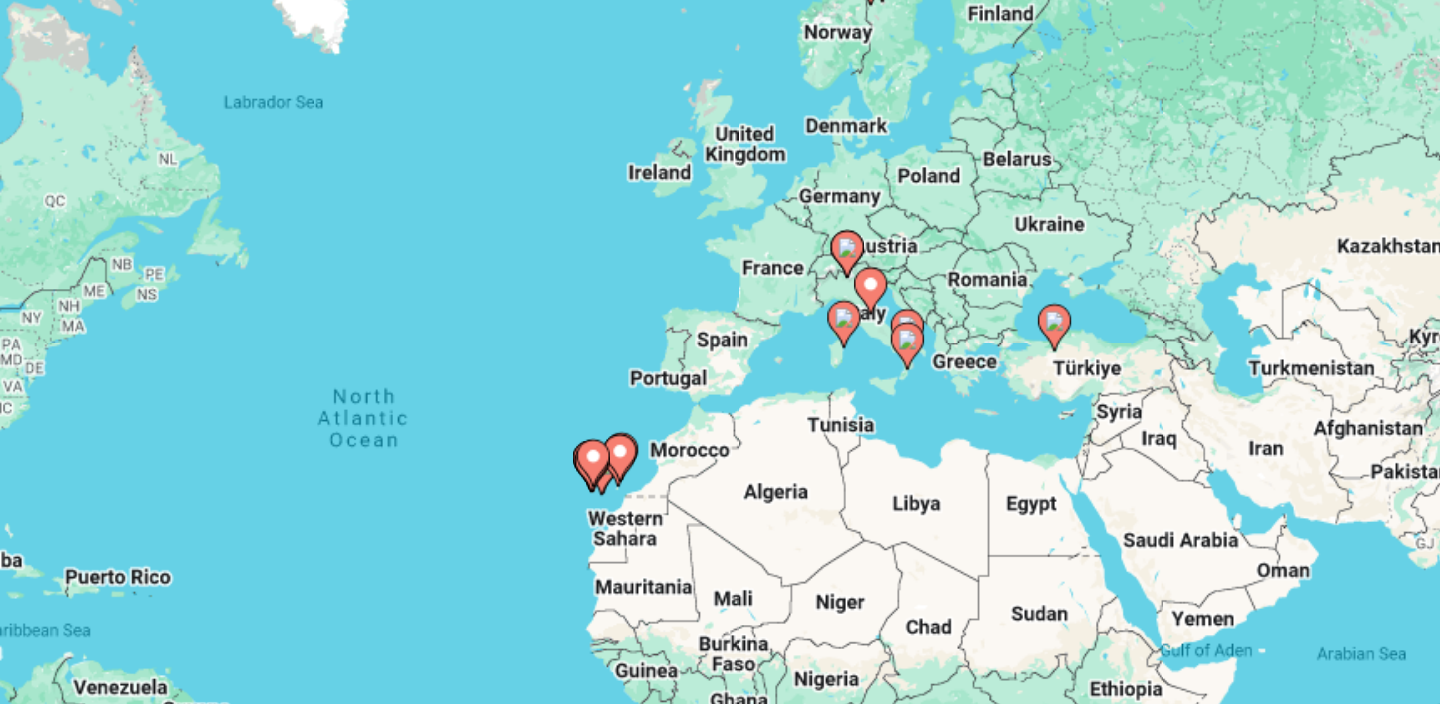 click 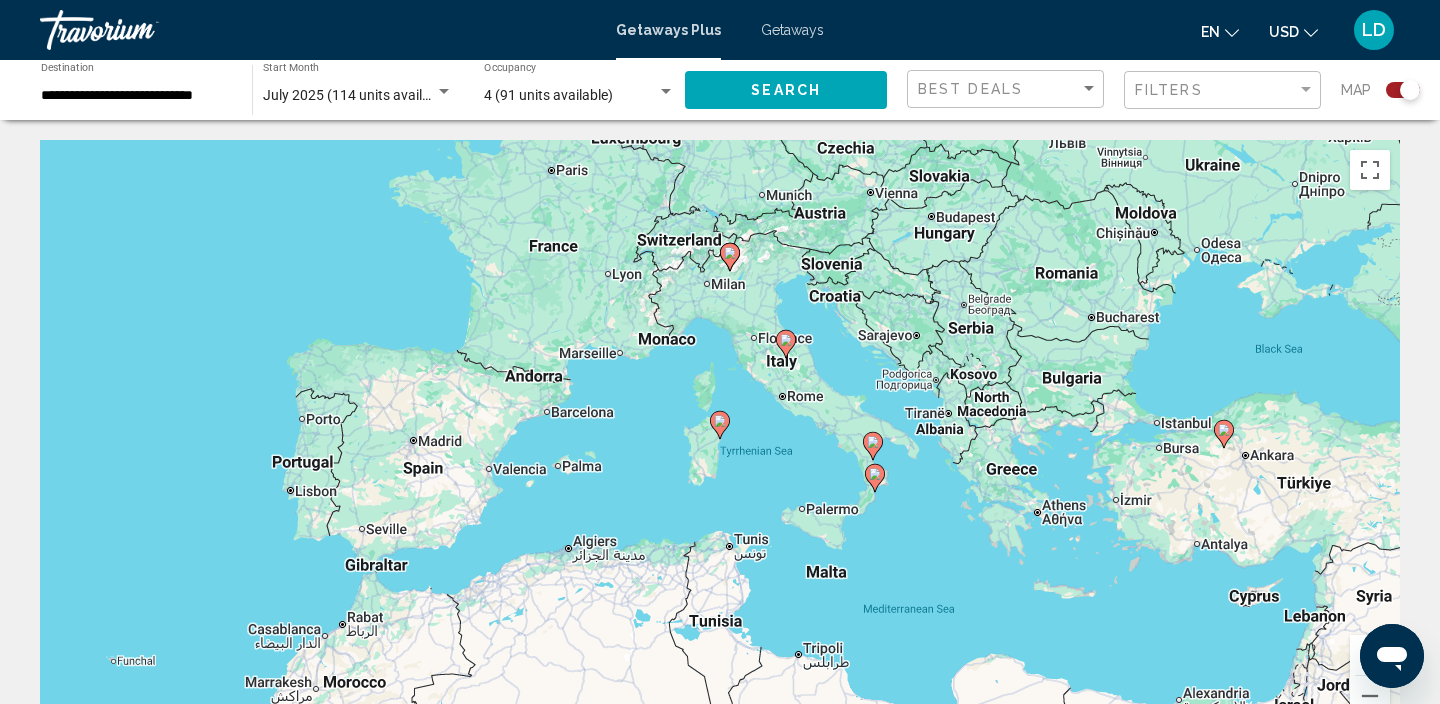 click 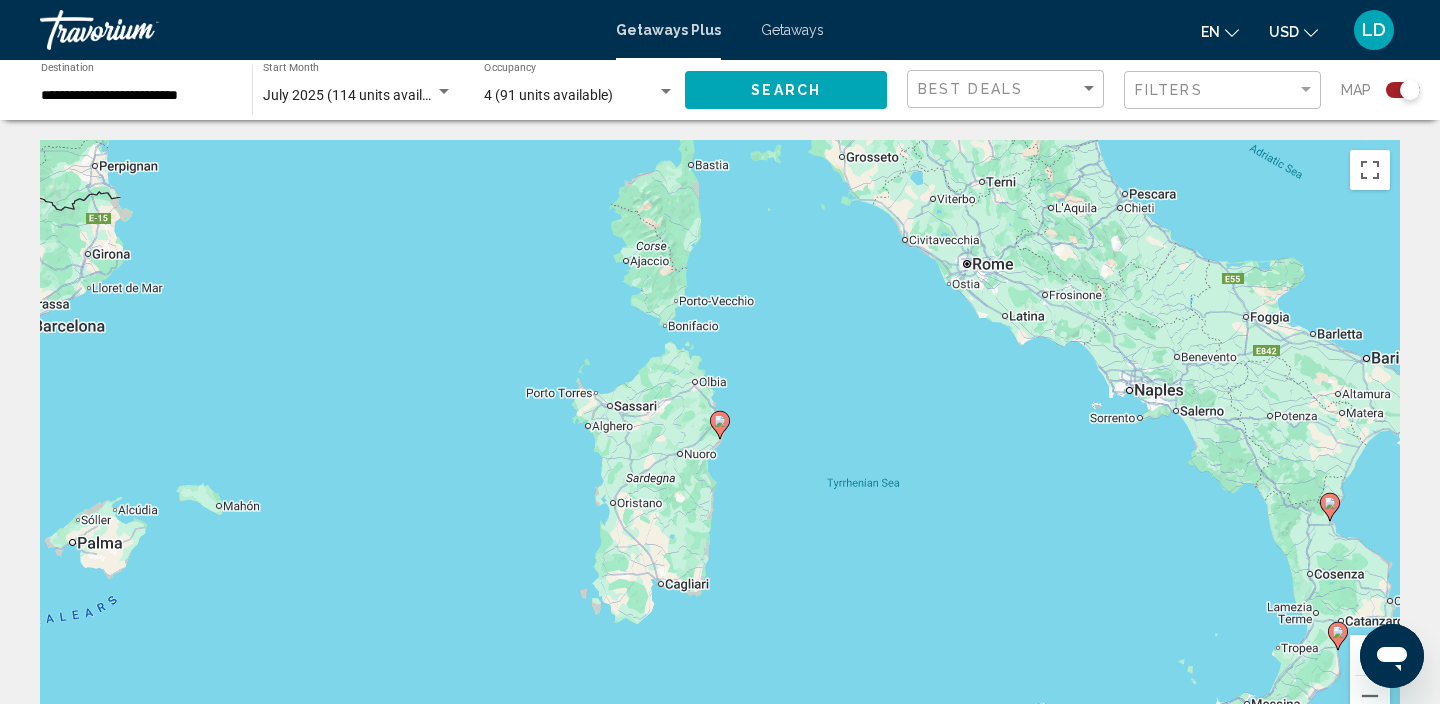 click 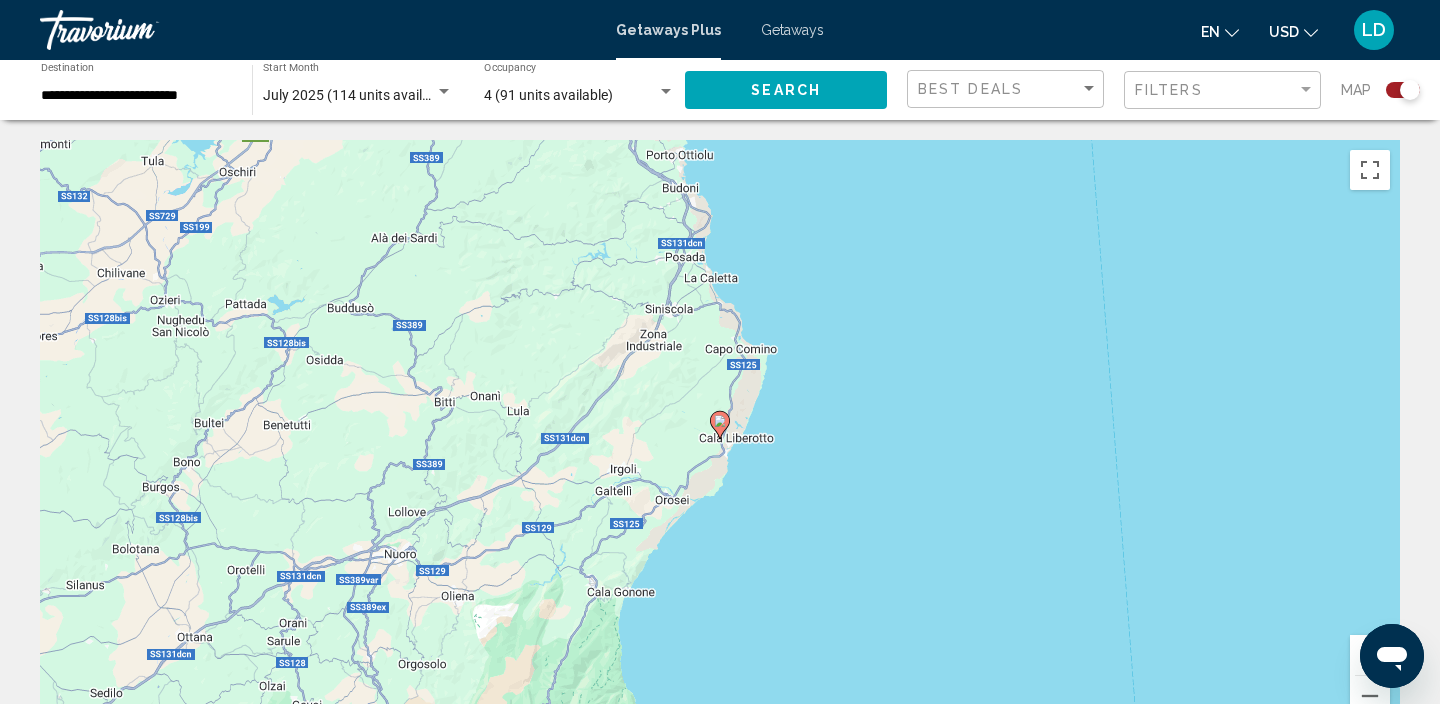 click at bounding box center [720, 425] 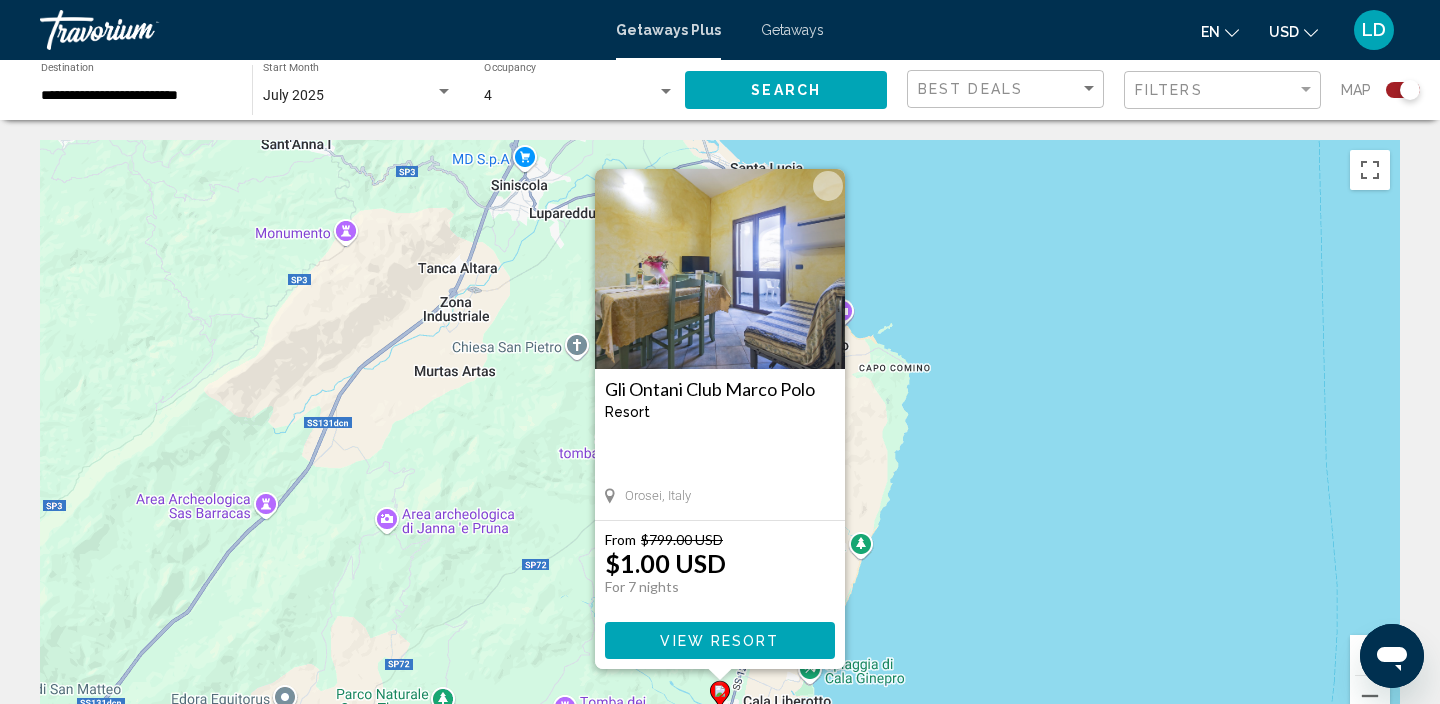 click at bounding box center (720, 269) 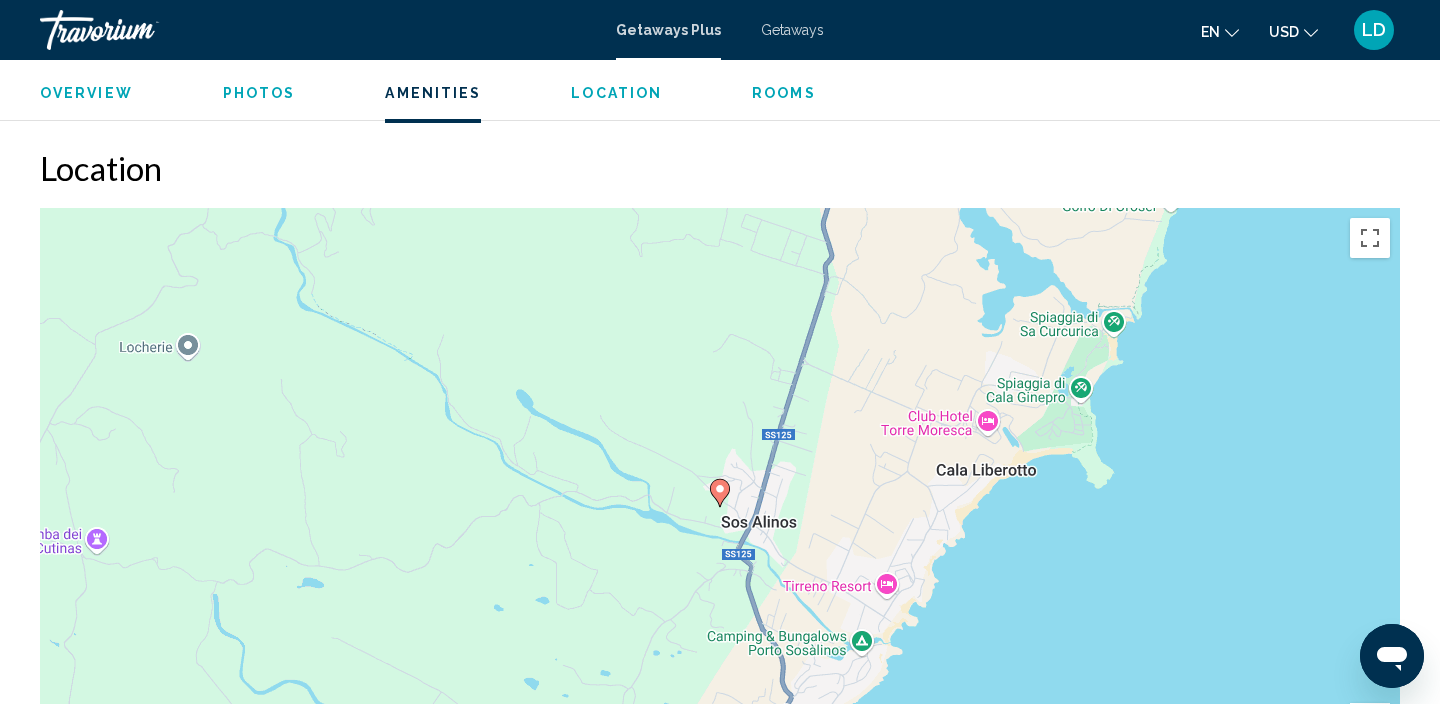 scroll, scrollTop: 2043, scrollLeft: 0, axis: vertical 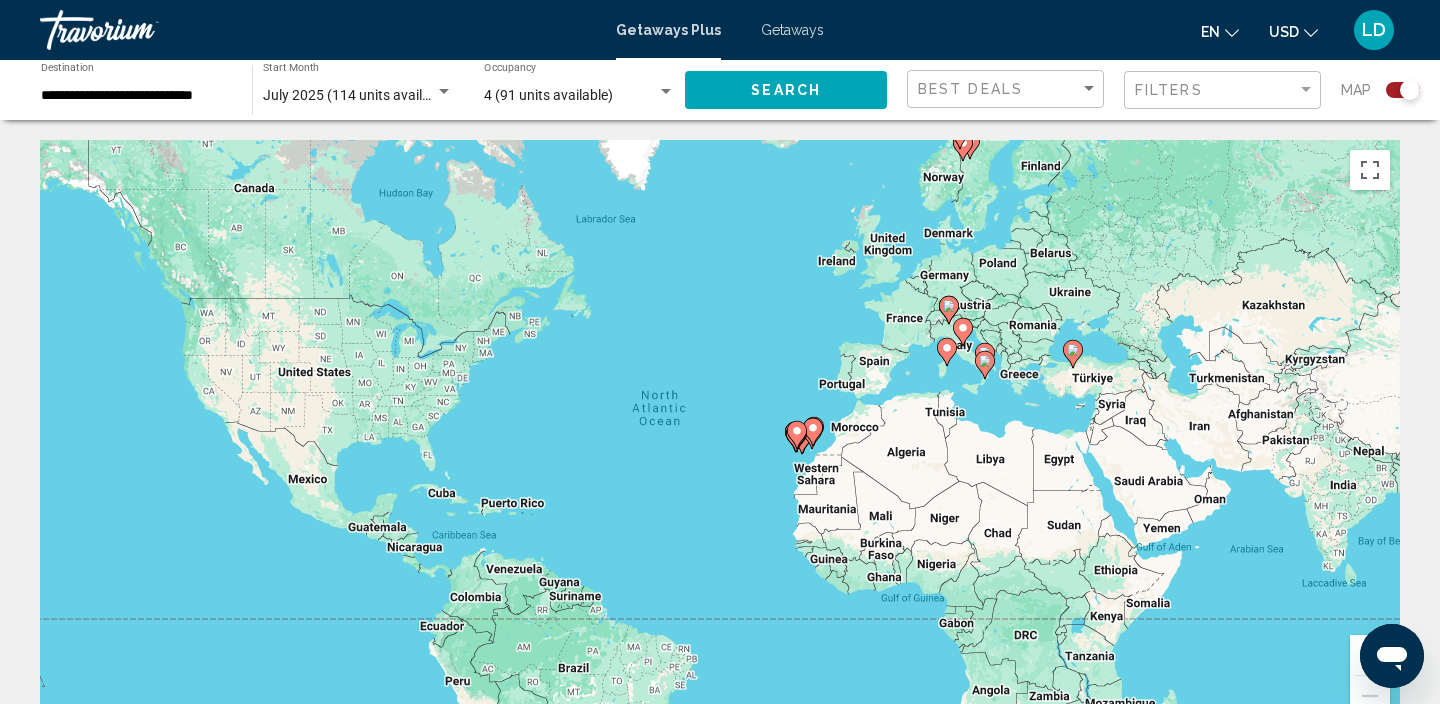 click 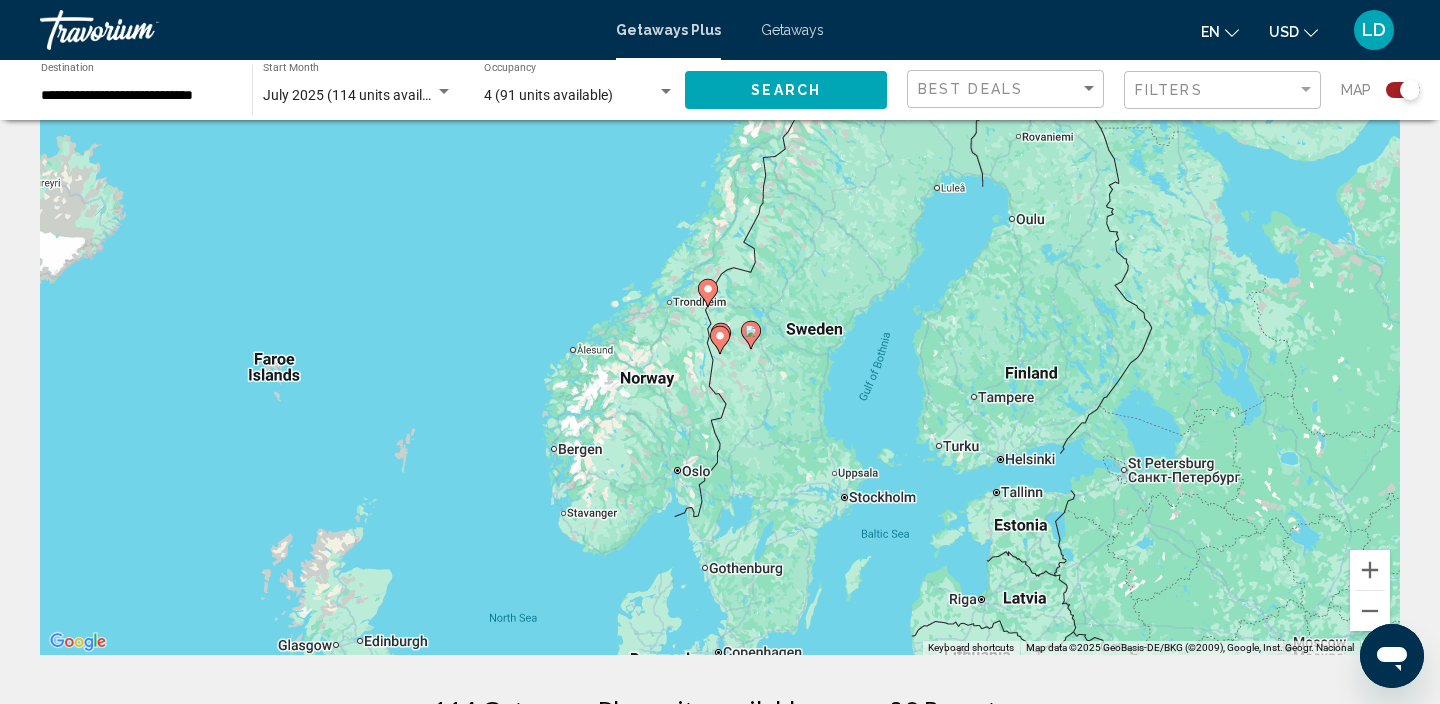 scroll, scrollTop: 83, scrollLeft: 0, axis: vertical 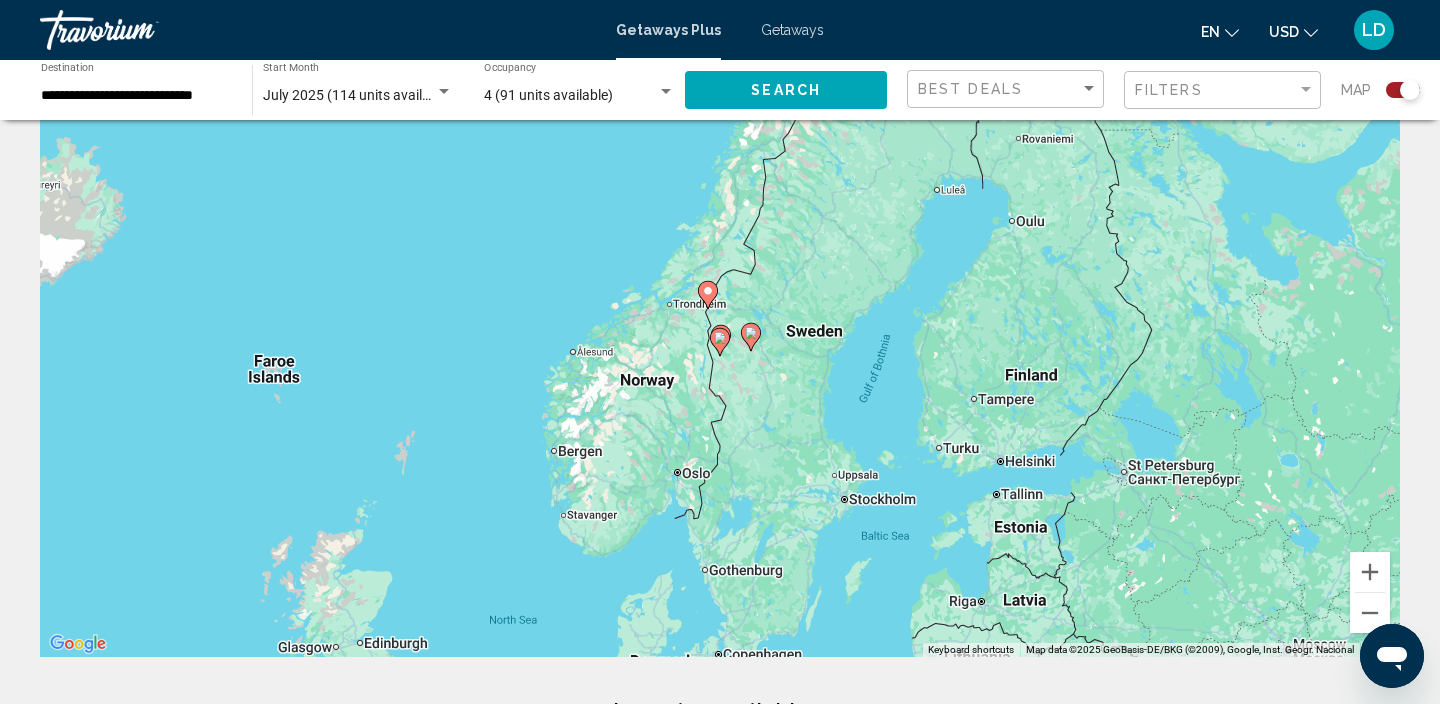 click 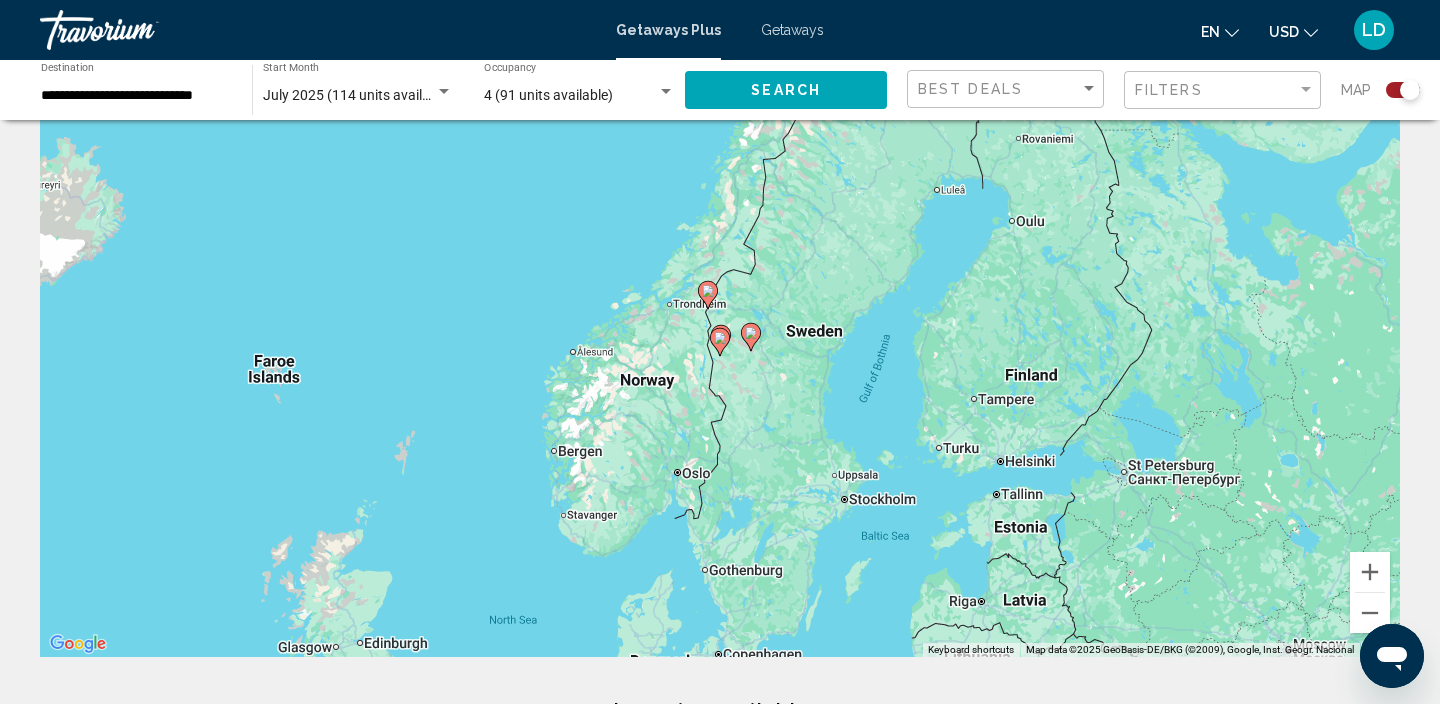 type on "**********" 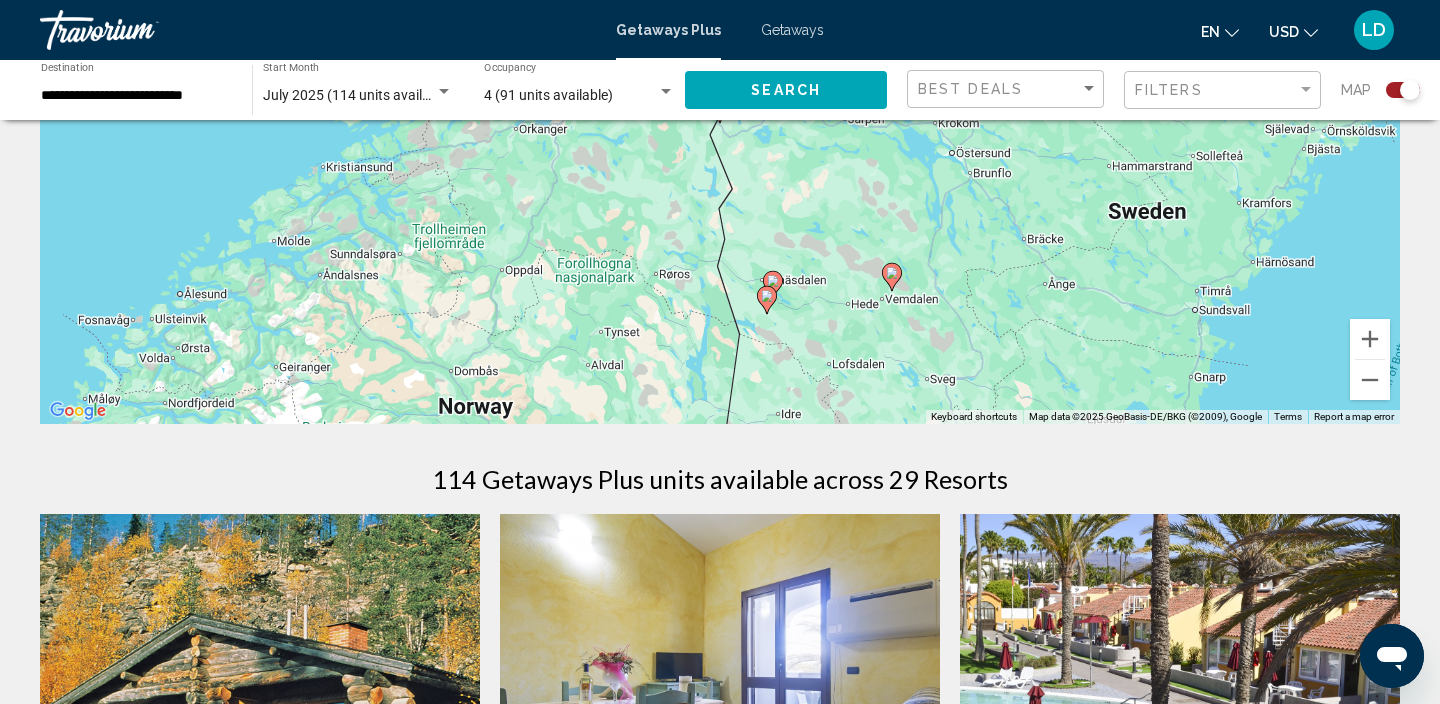 scroll, scrollTop: 366, scrollLeft: 0, axis: vertical 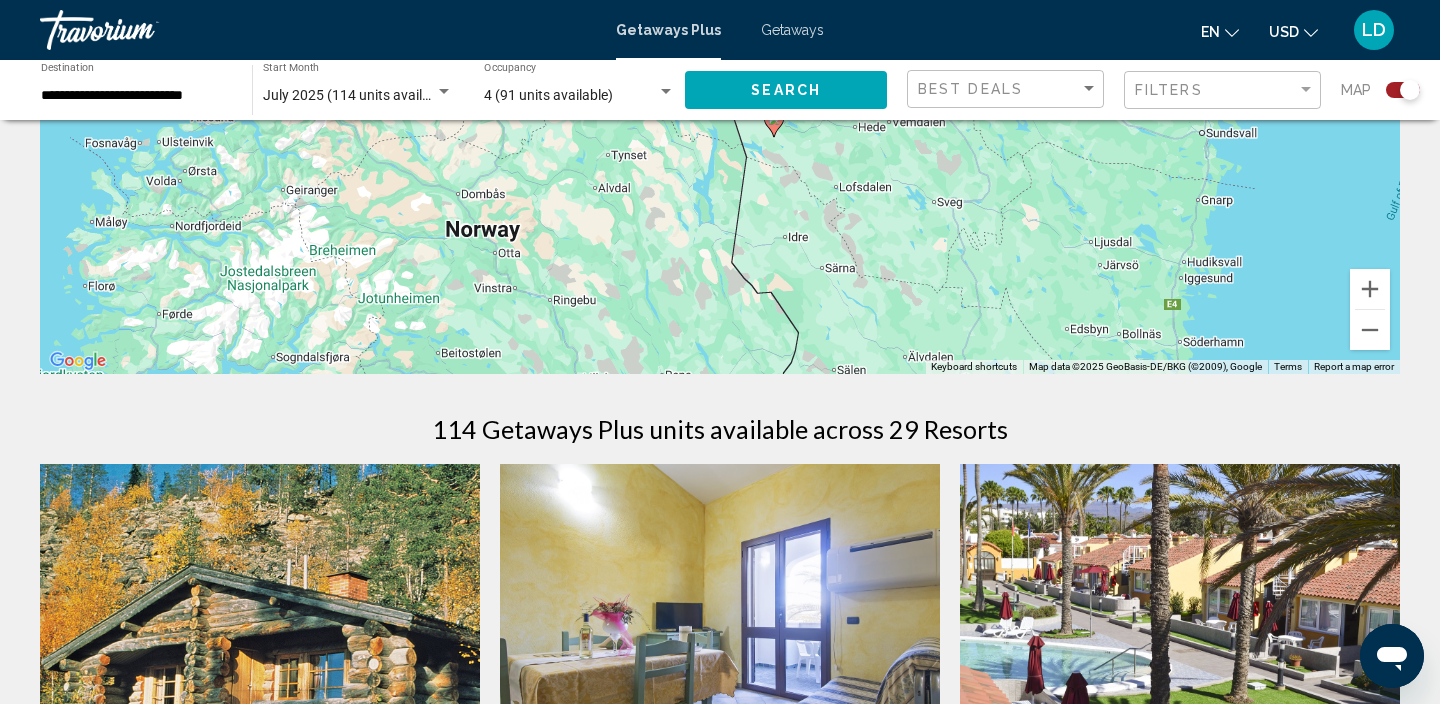 drag, startPoint x: 822, startPoint y: 297, endPoint x: 829, endPoint y: 166, distance: 131.18689 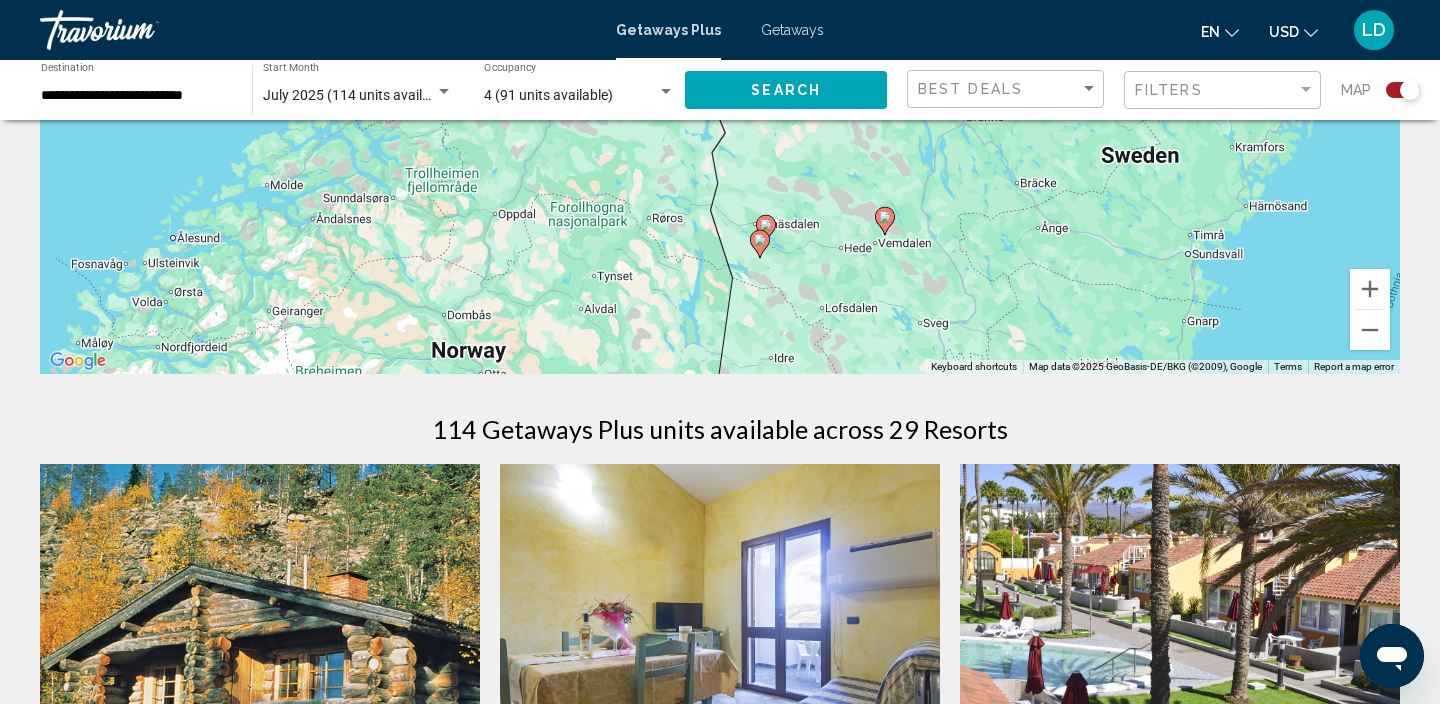 drag, startPoint x: 806, startPoint y: 166, endPoint x: 799, endPoint y: 287, distance: 121.20231 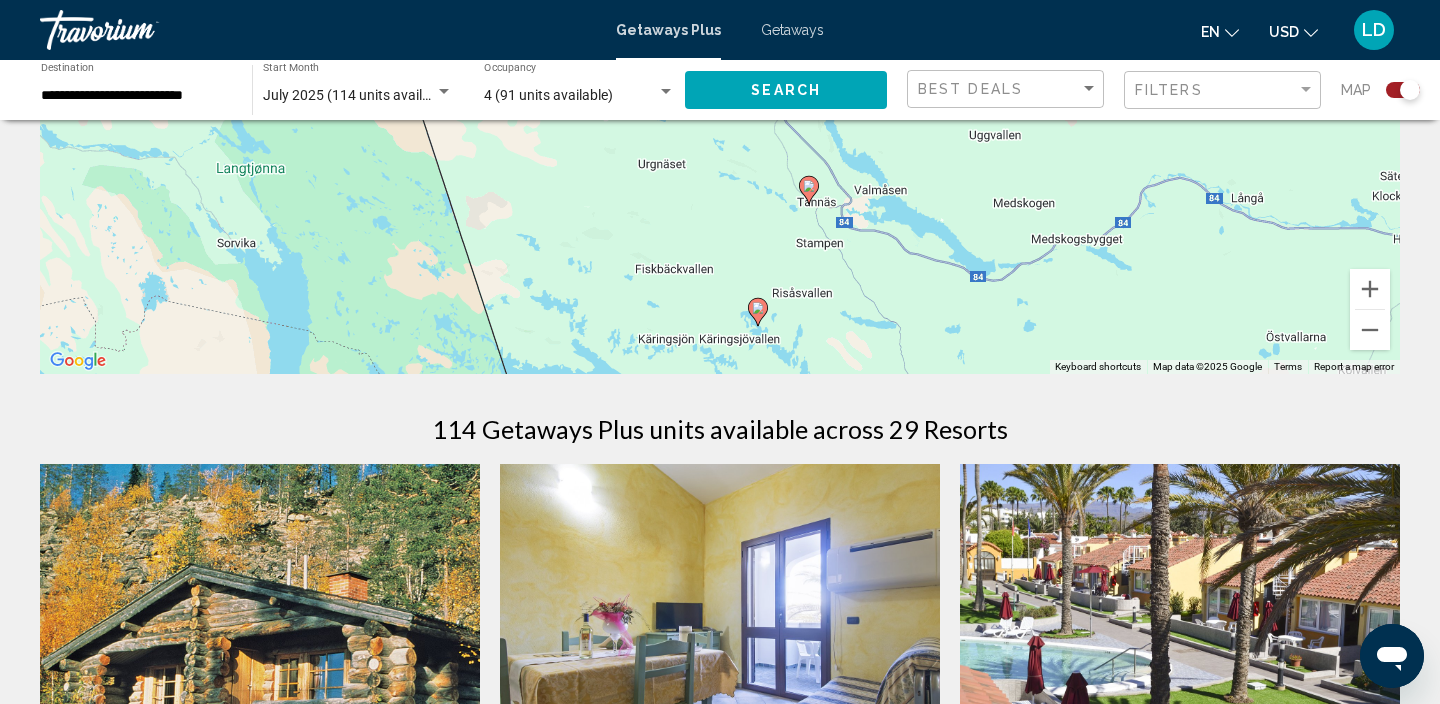 drag, startPoint x: 704, startPoint y: 147, endPoint x: 742, endPoint y: 400, distance: 255.83784 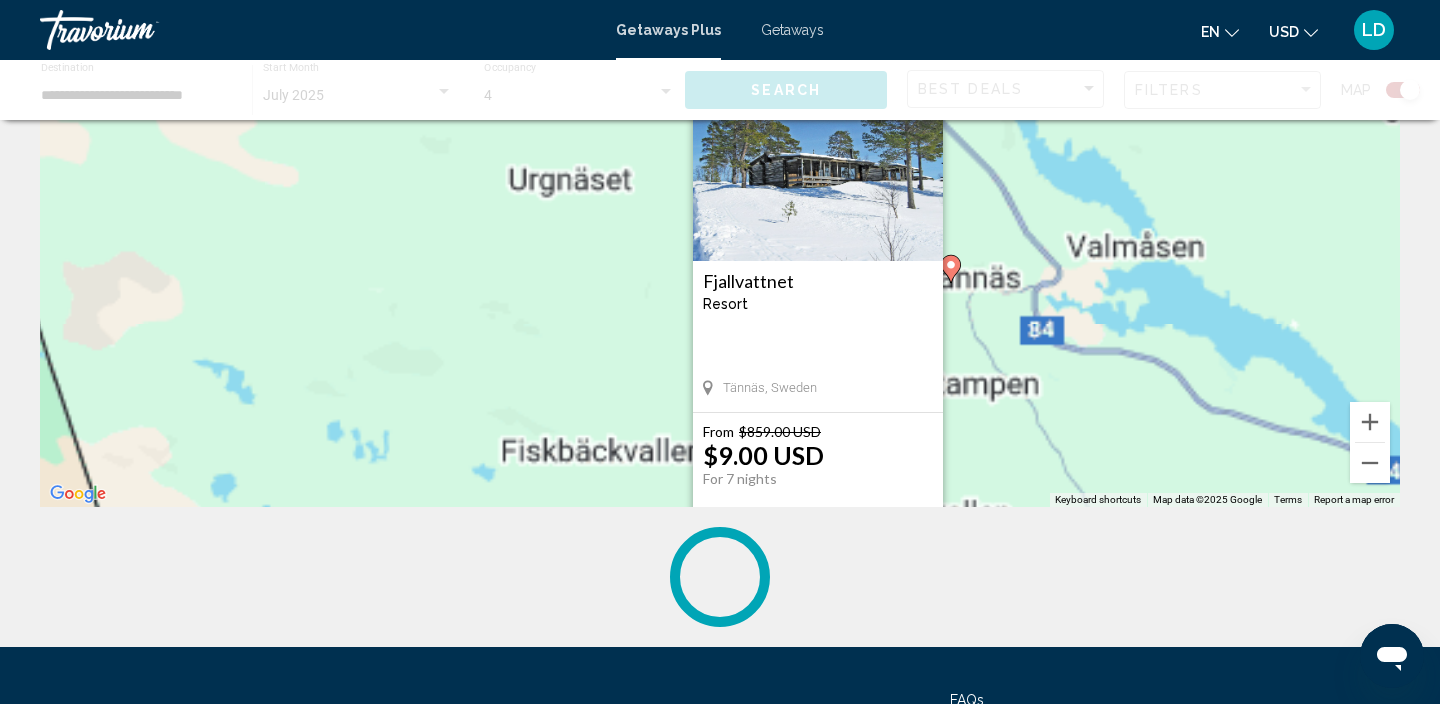 scroll, scrollTop: 0, scrollLeft: 0, axis: both 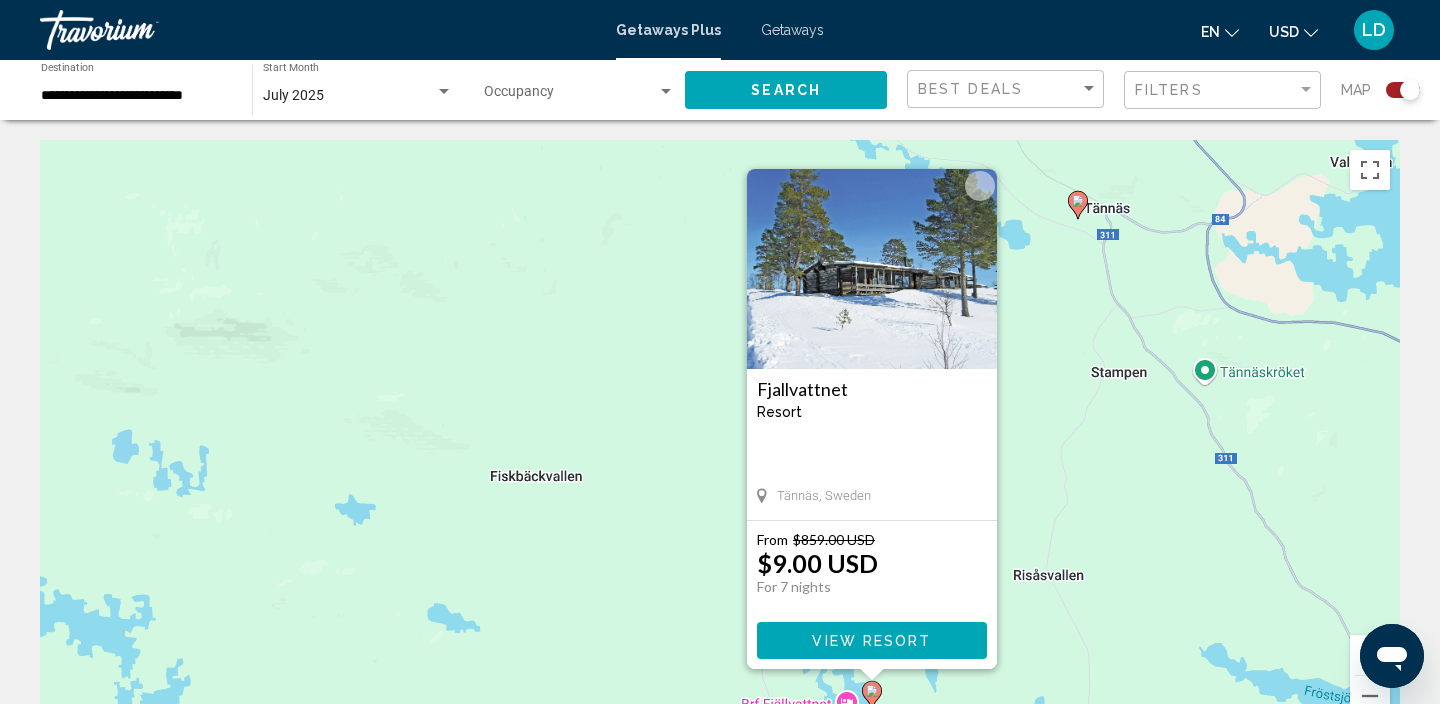 click at bounding box center (980, 186) 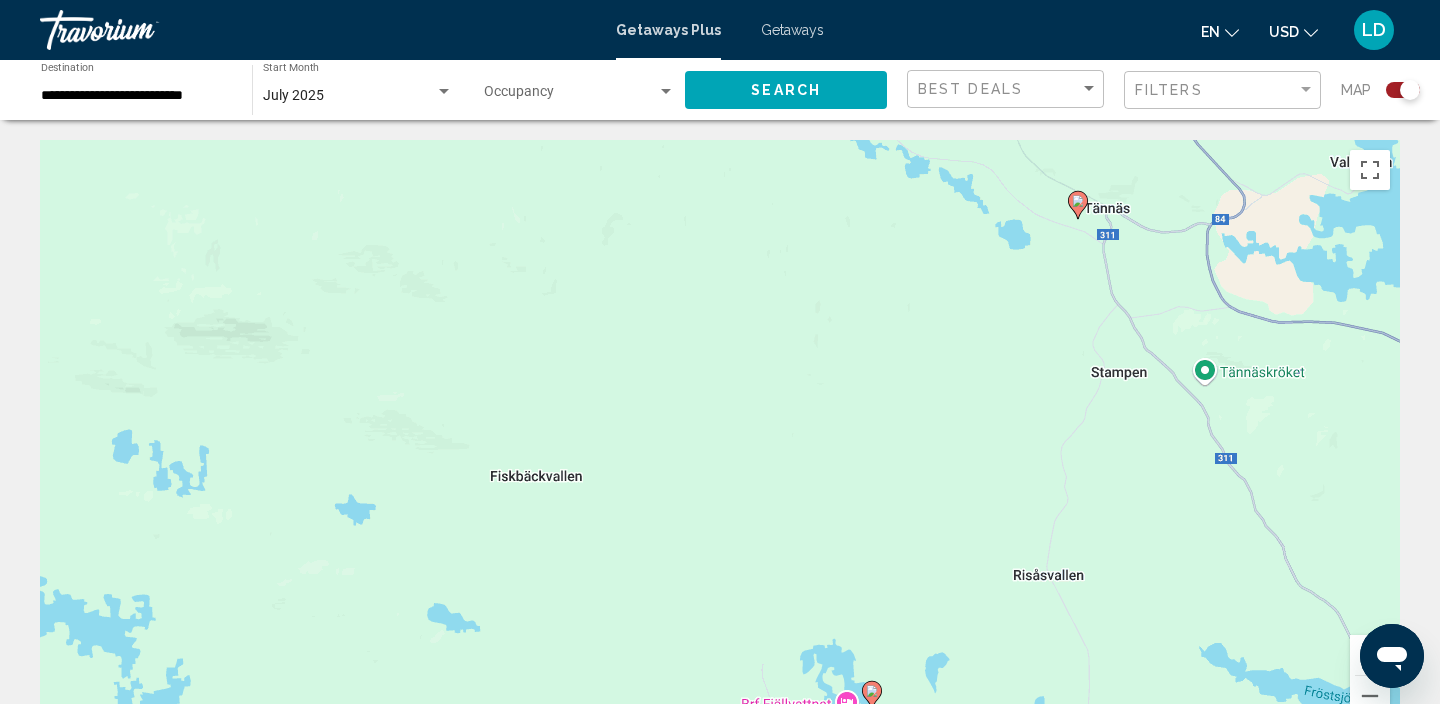 click 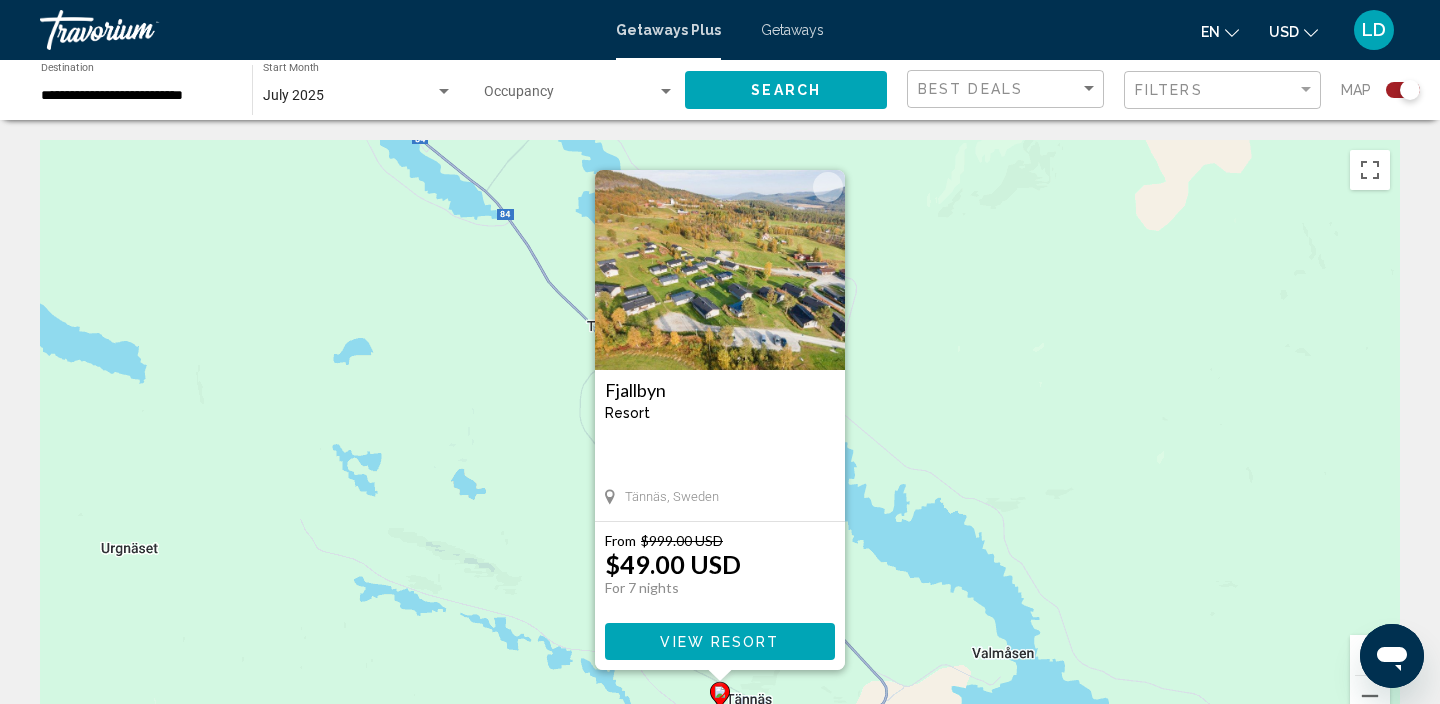 click at bounding box center (720, 270) 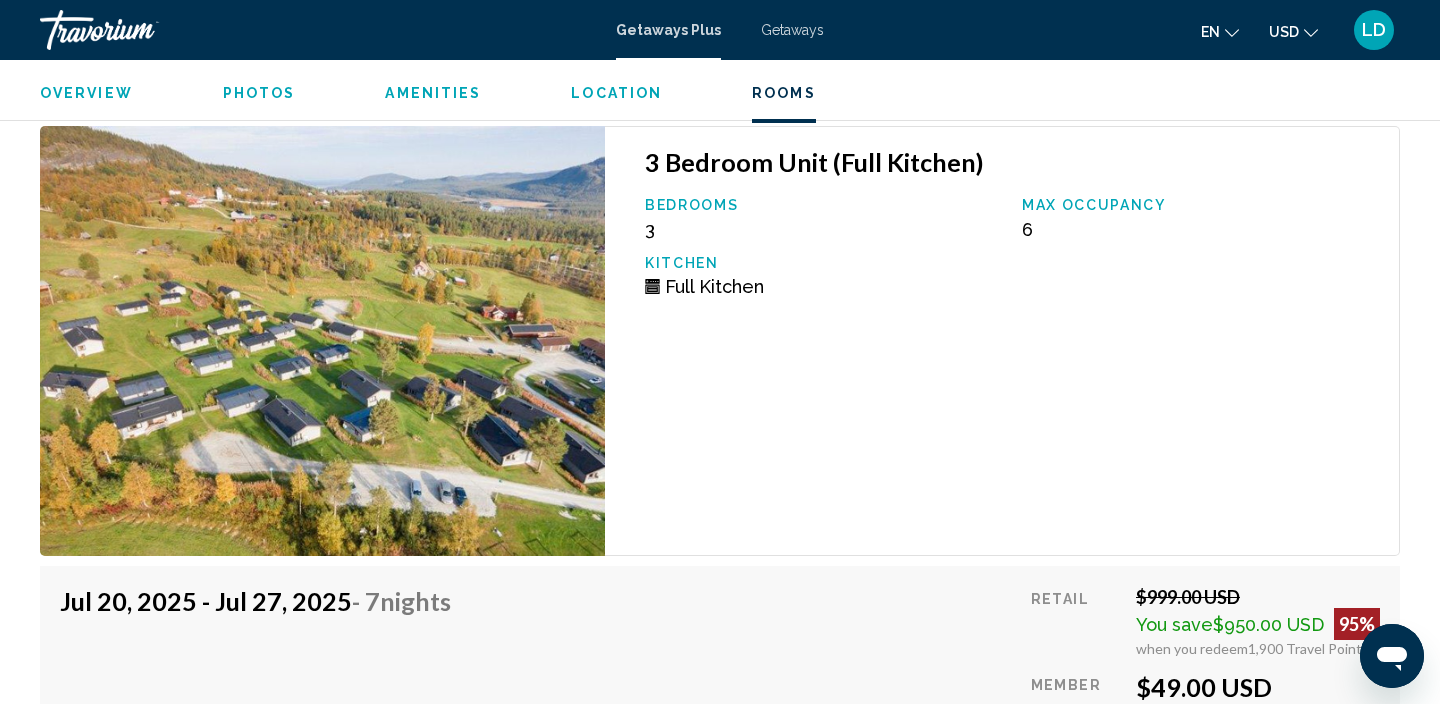 scroll, scrollTop: 2845, scrollLeft: 0, axis: vertical 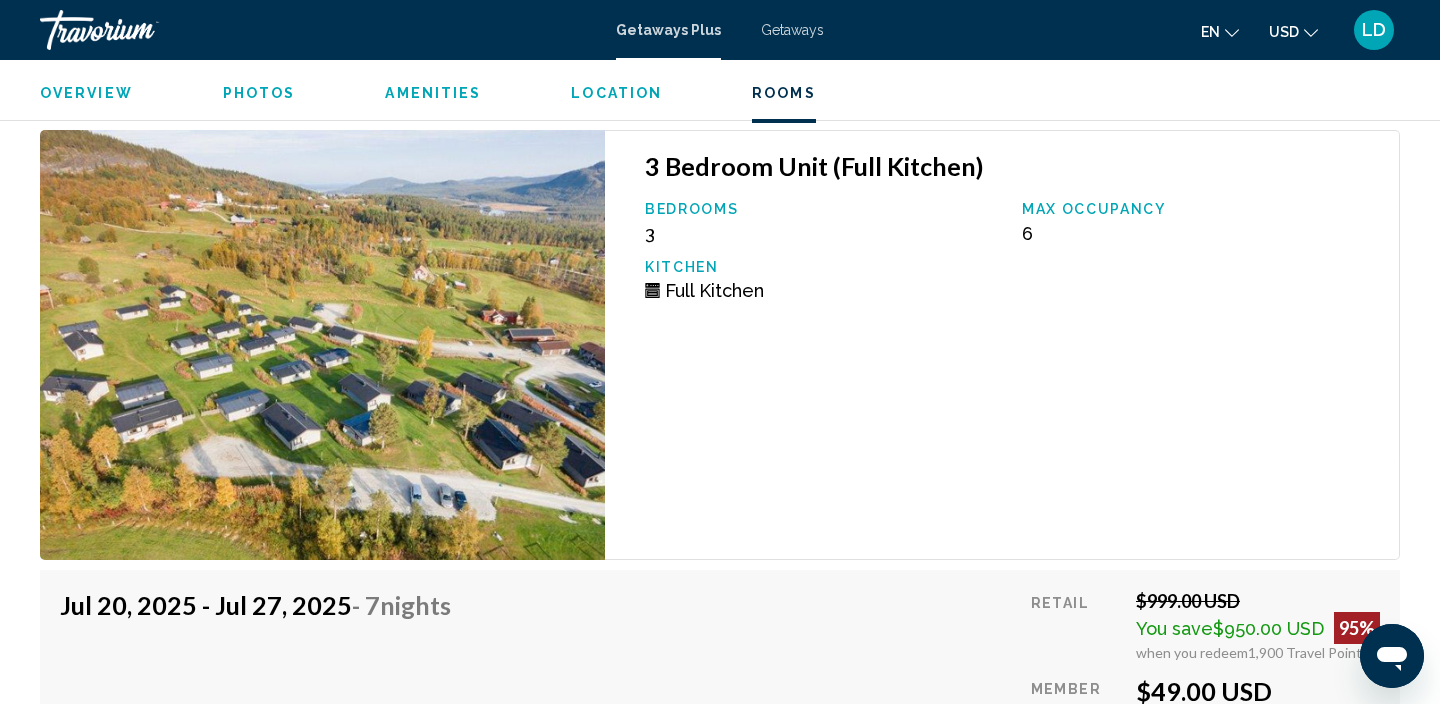 click at bounding box center (322, 345) 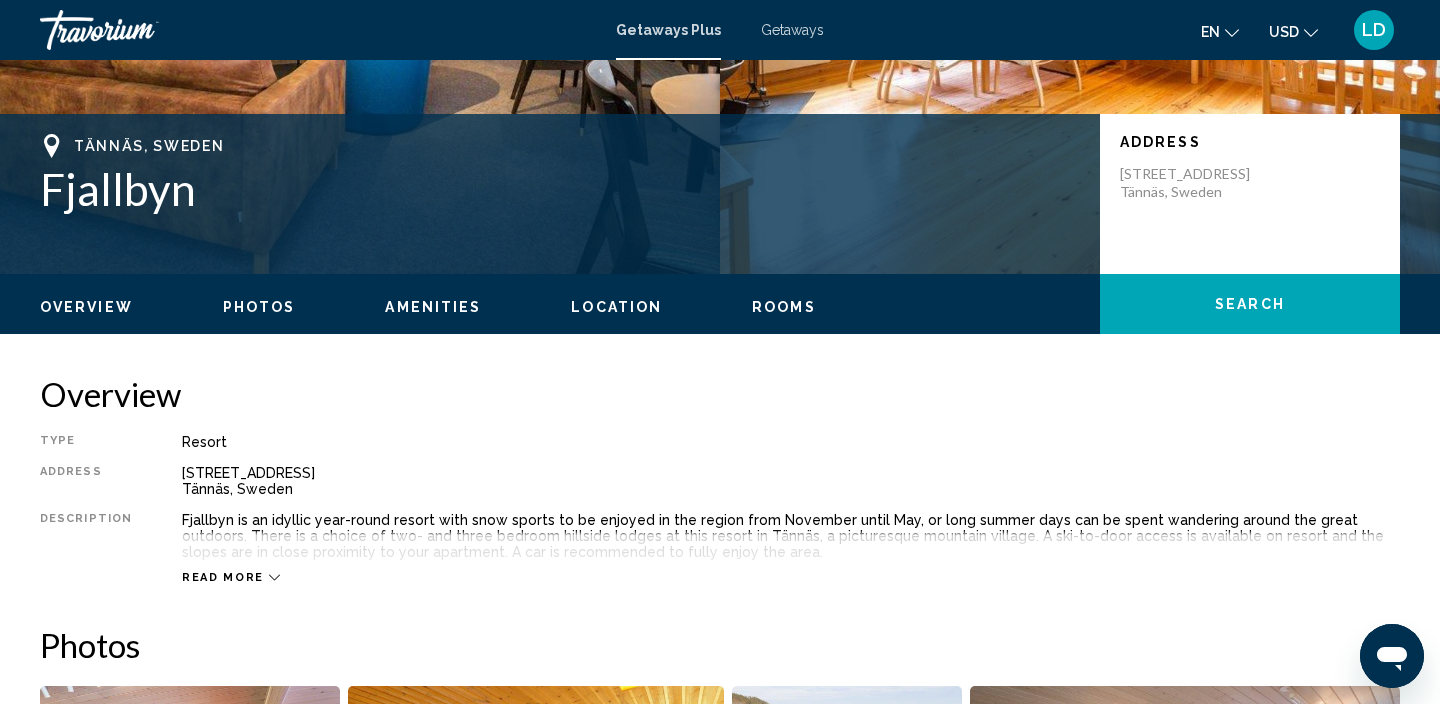 scroll, scrollTop: 0, scrollLeft: 0, axis: both 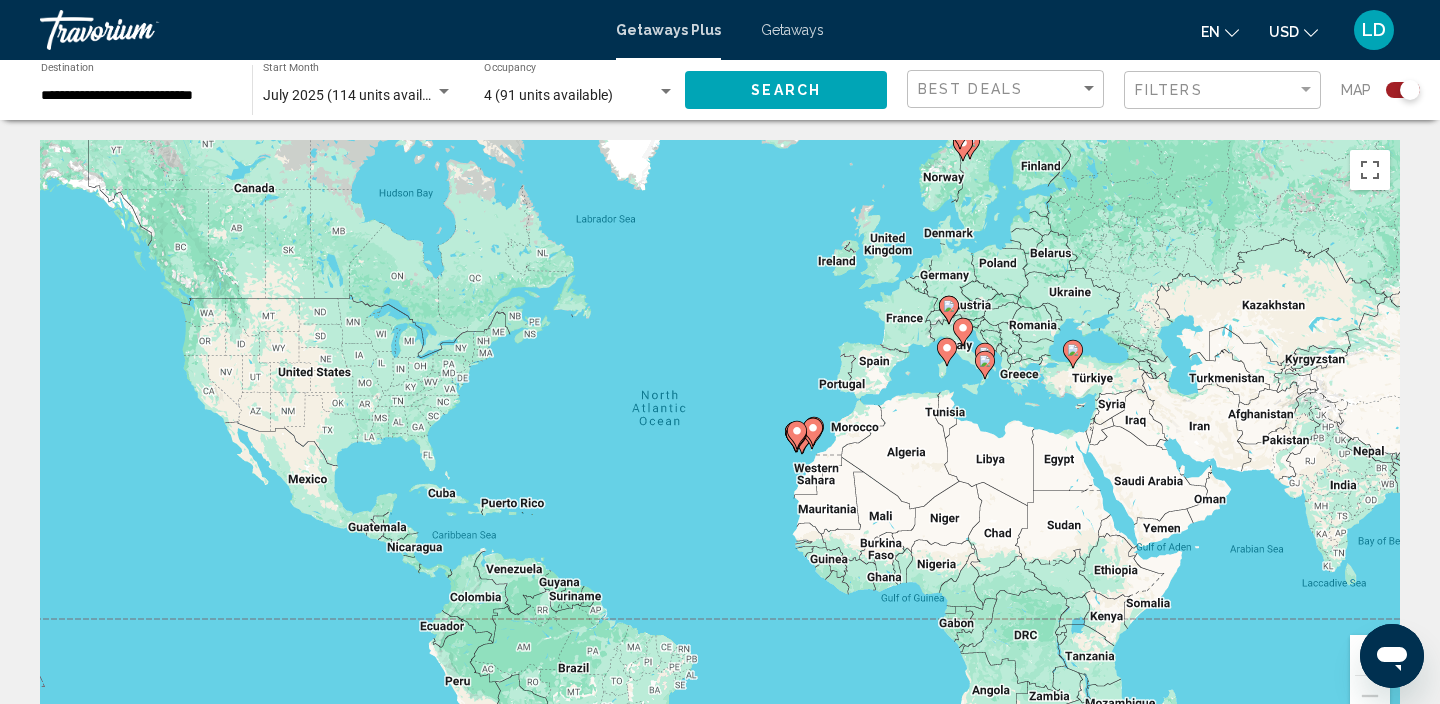 click at bounding box center (963, 147) 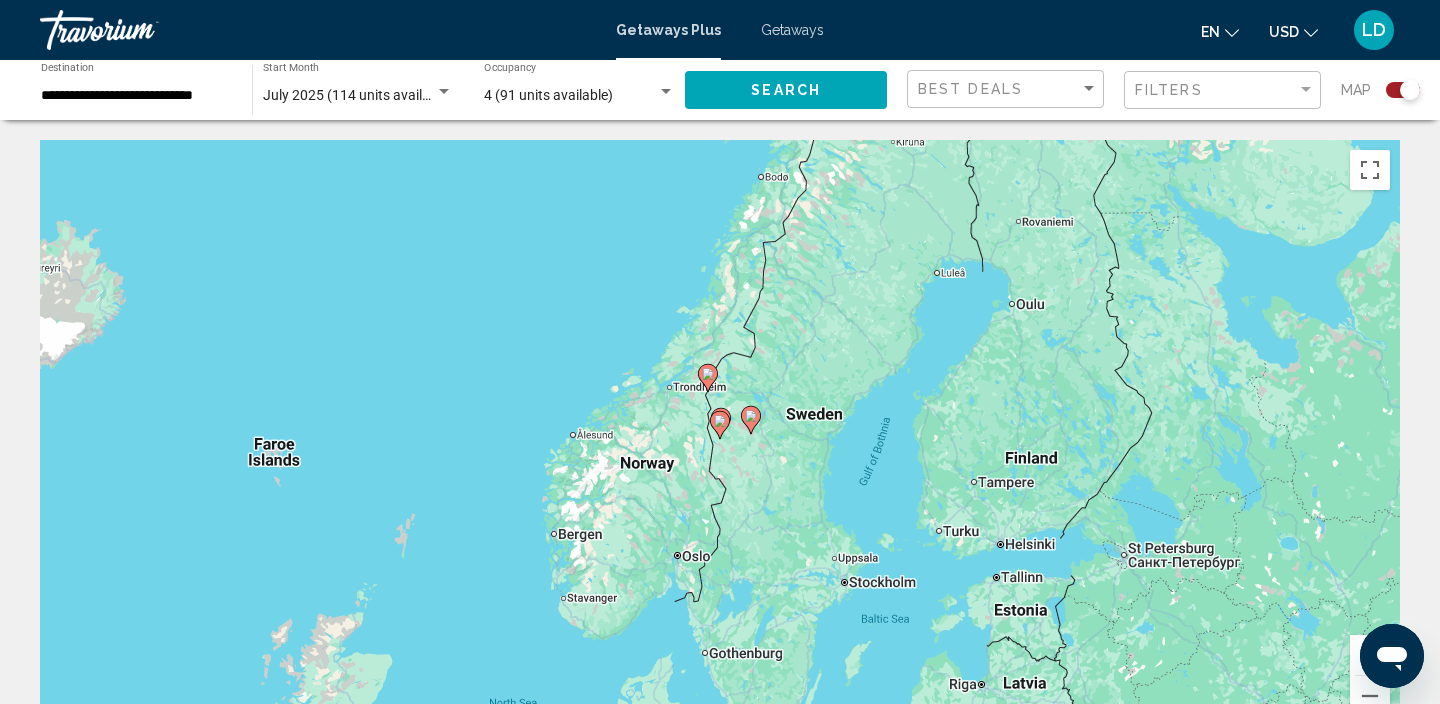 click on "To activate drag with keyboard, press Alt + Enter. Once in keyboard drag state, use the arrow keys to move the marker. To complete the drag, press the Enter key. To cancel, press Escape." at bounding box center [720, 440] 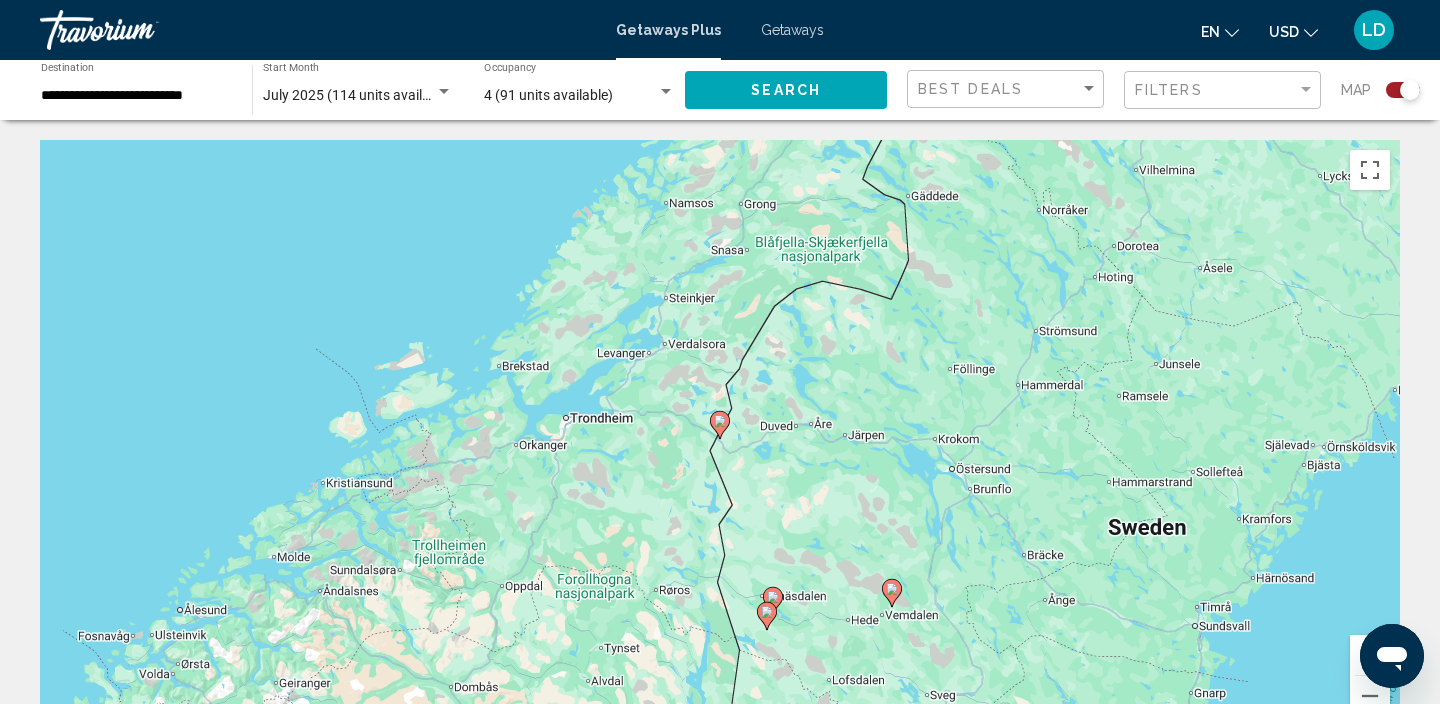 click 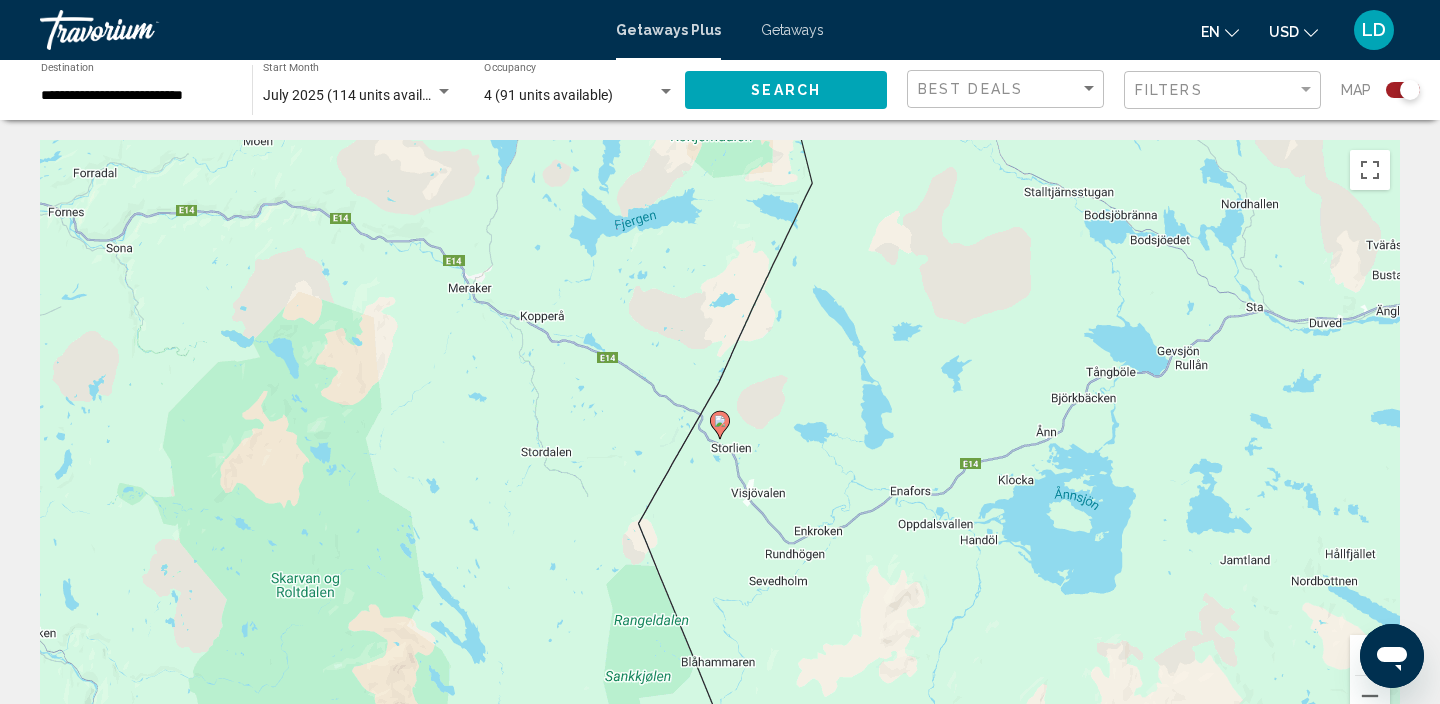 click 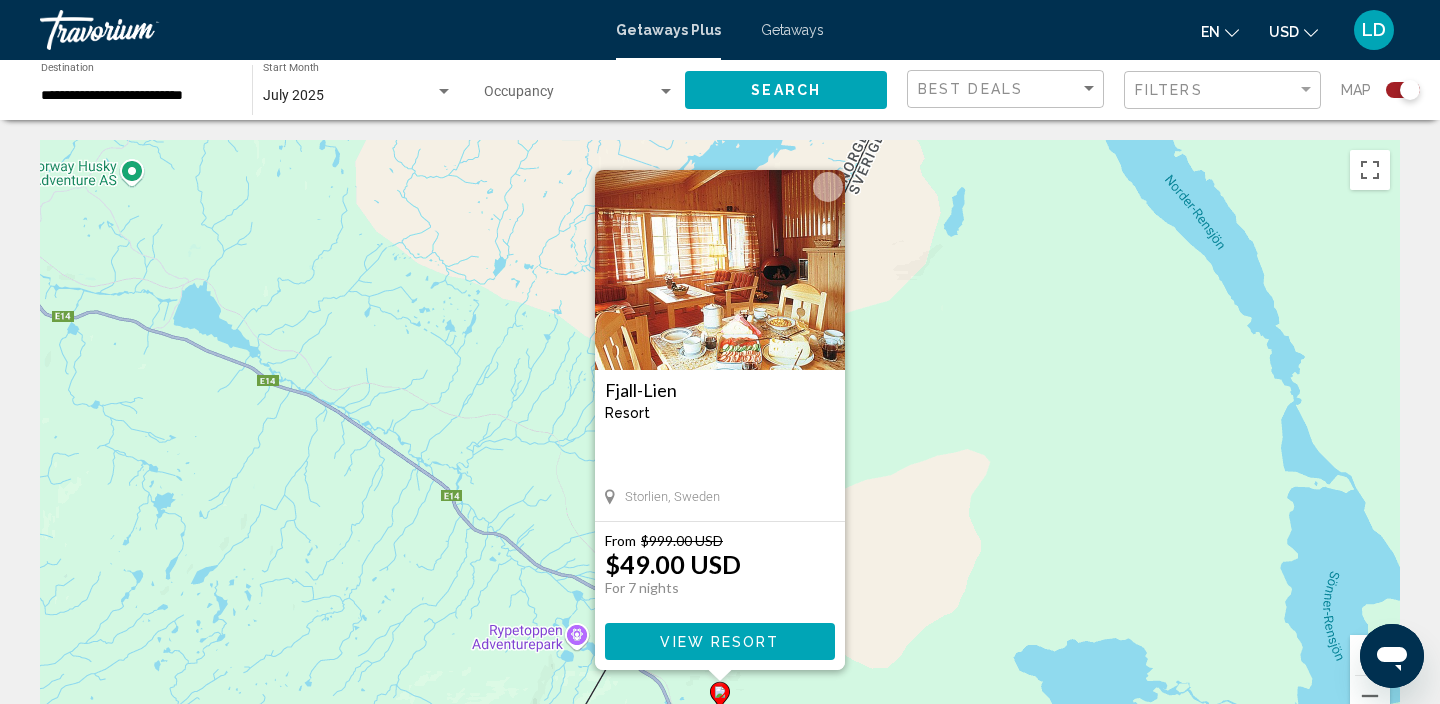 click at bounding box center (720, 270) 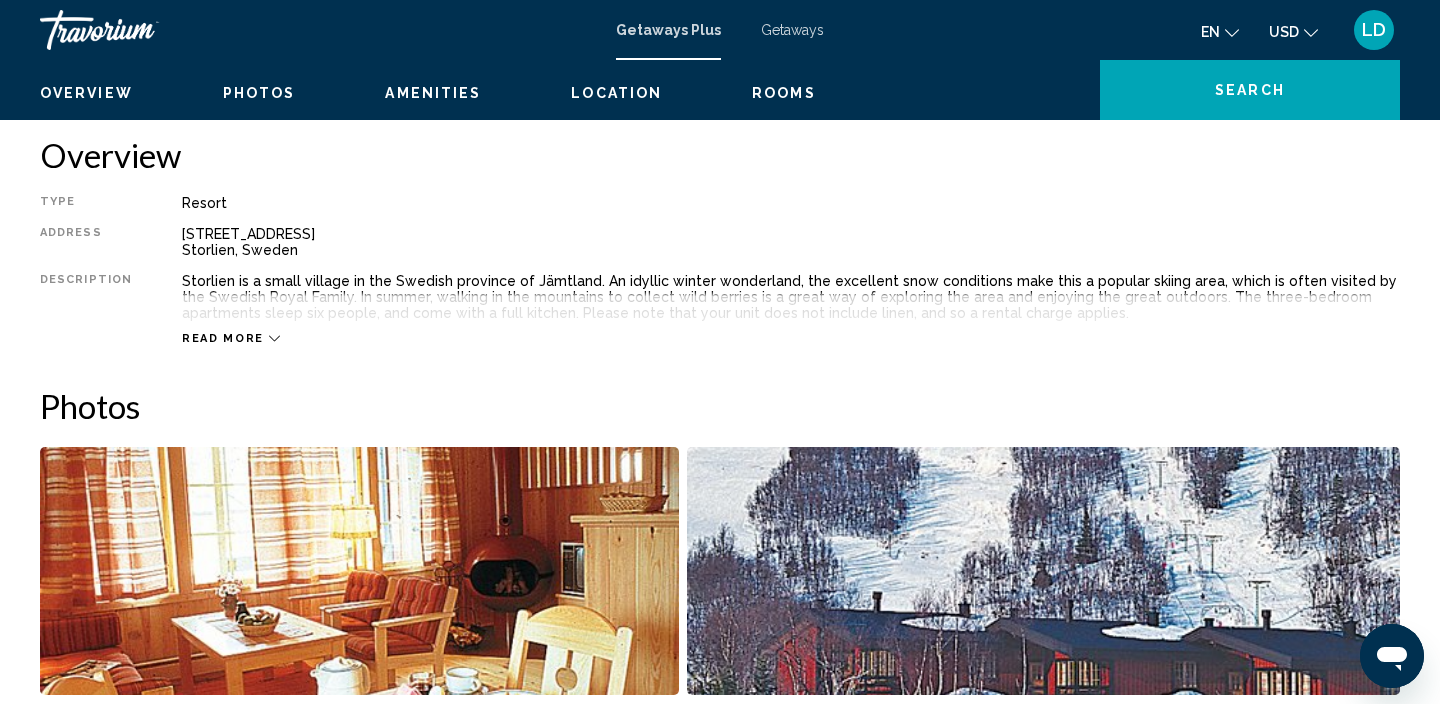 scroll, scrollTop: 390, scrollLeft: 0, axis: vertical 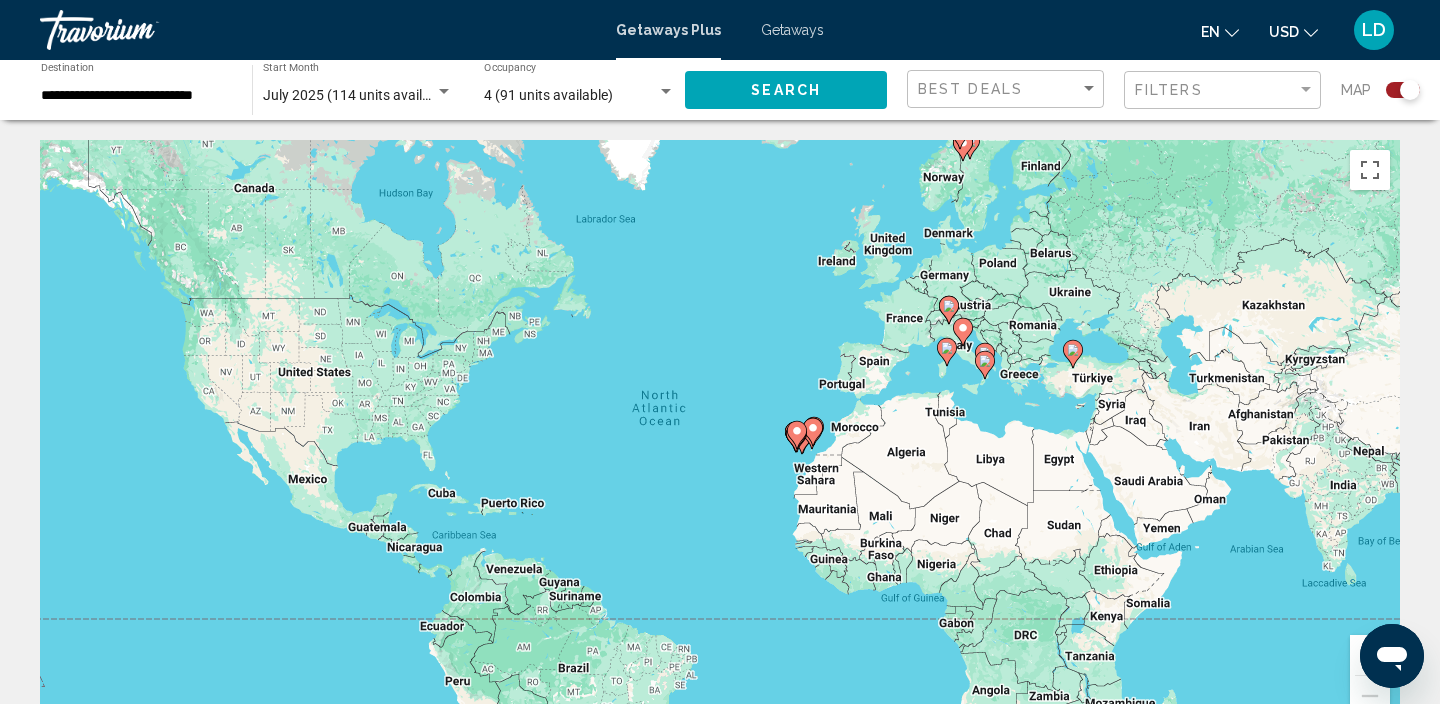 click at bounding box center (985, 365) 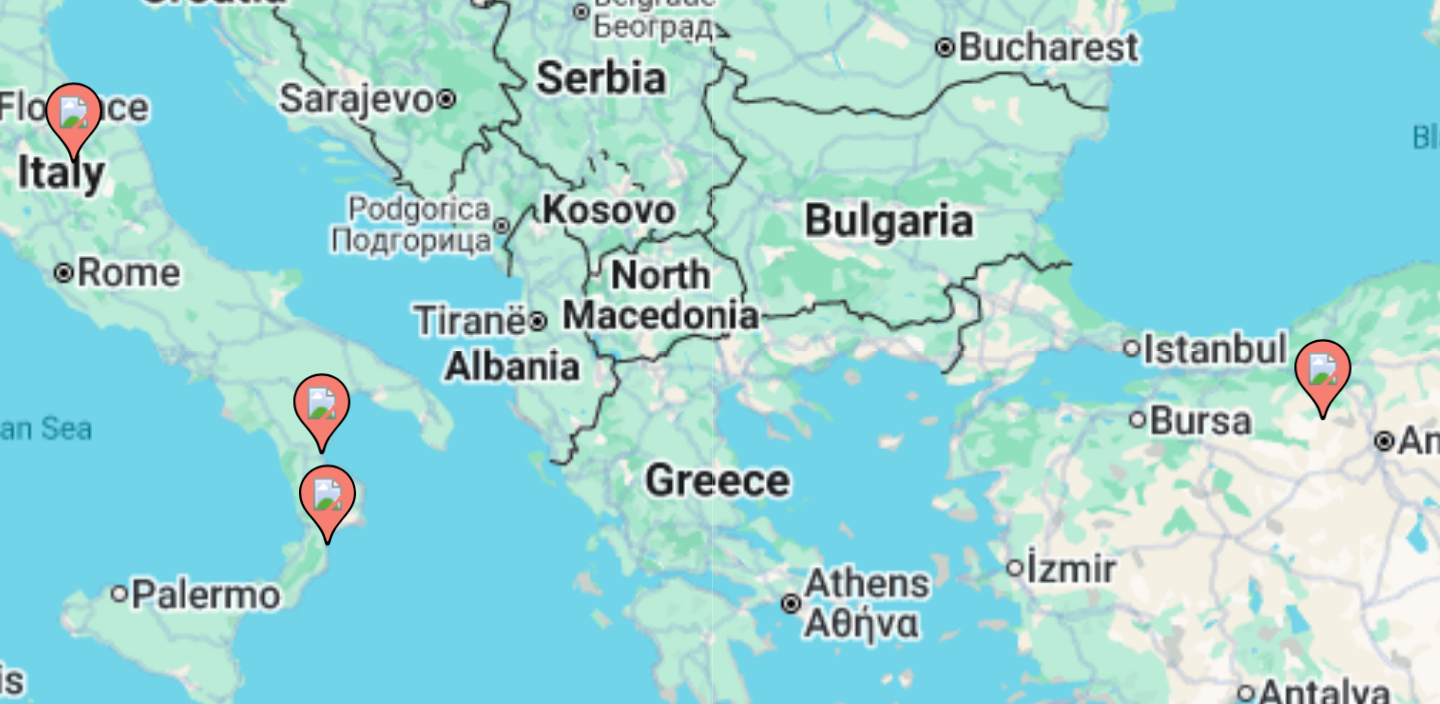 click on "To navigate, press the arrow keys. To activate drag with keyboard, press Alt + Enter. Once in keyboard drag state, use the arrow keys to move the marker. To complete the drag, press the Enter key. To cancel, press Escape." at bounding box center (720, 440) 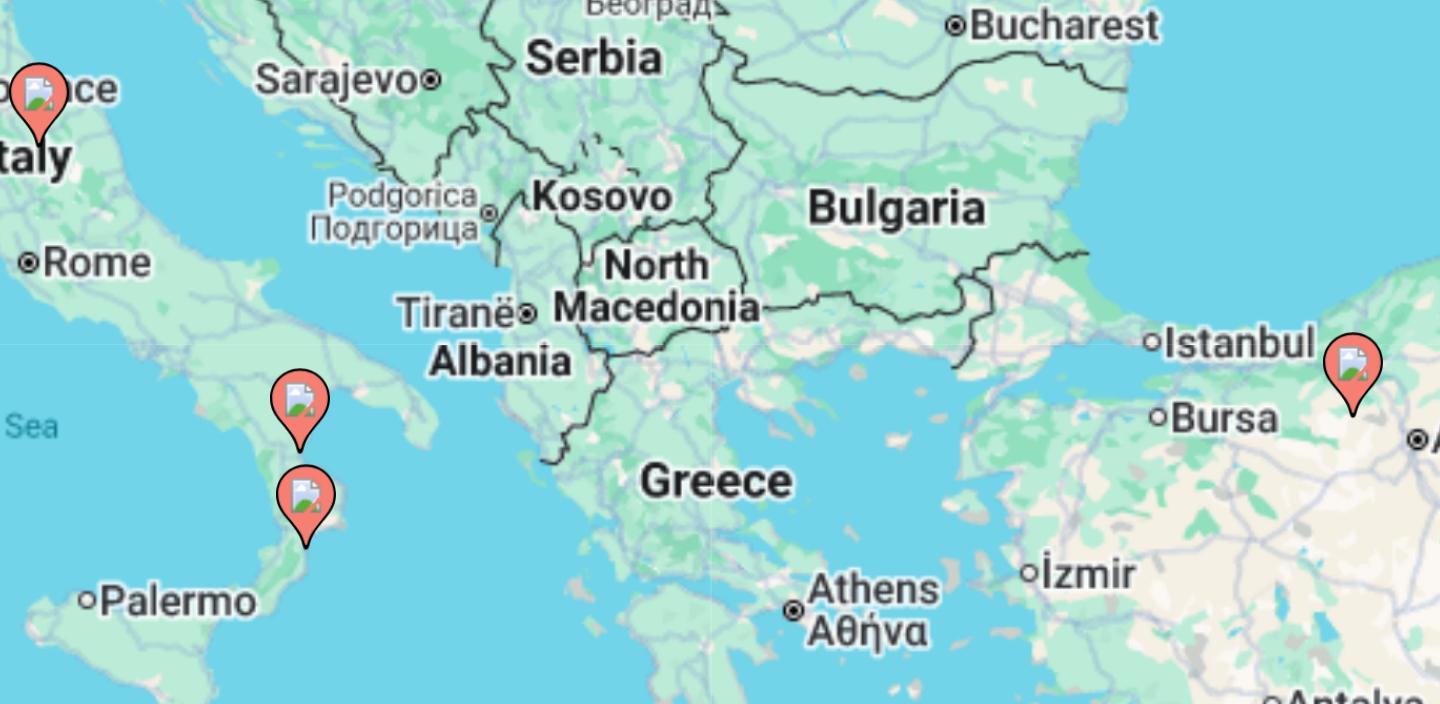 click on "To activate drag with keyboard, press Alt + Enter. Once in keyboard drag state, use the arrow keys to move the marker. To complete the drag, press the Enter key. To cancel, press Escape." at bounding box center [720, 440] 